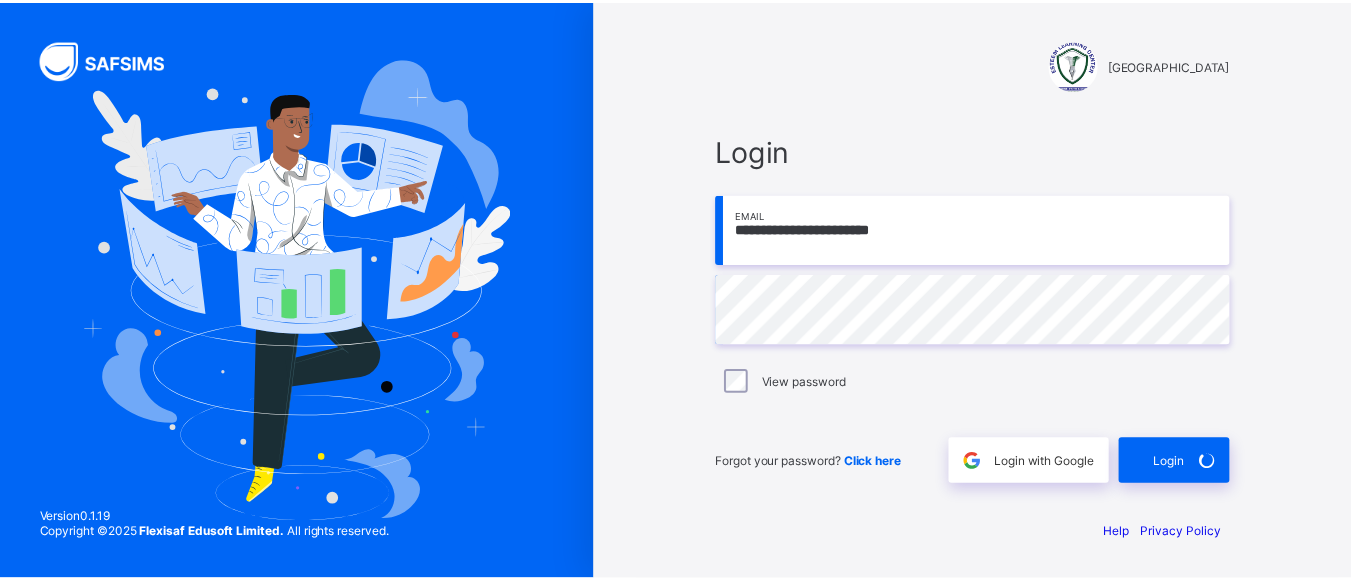 scroll, scrollTop: 0, scrollLeft: 0, axis: both 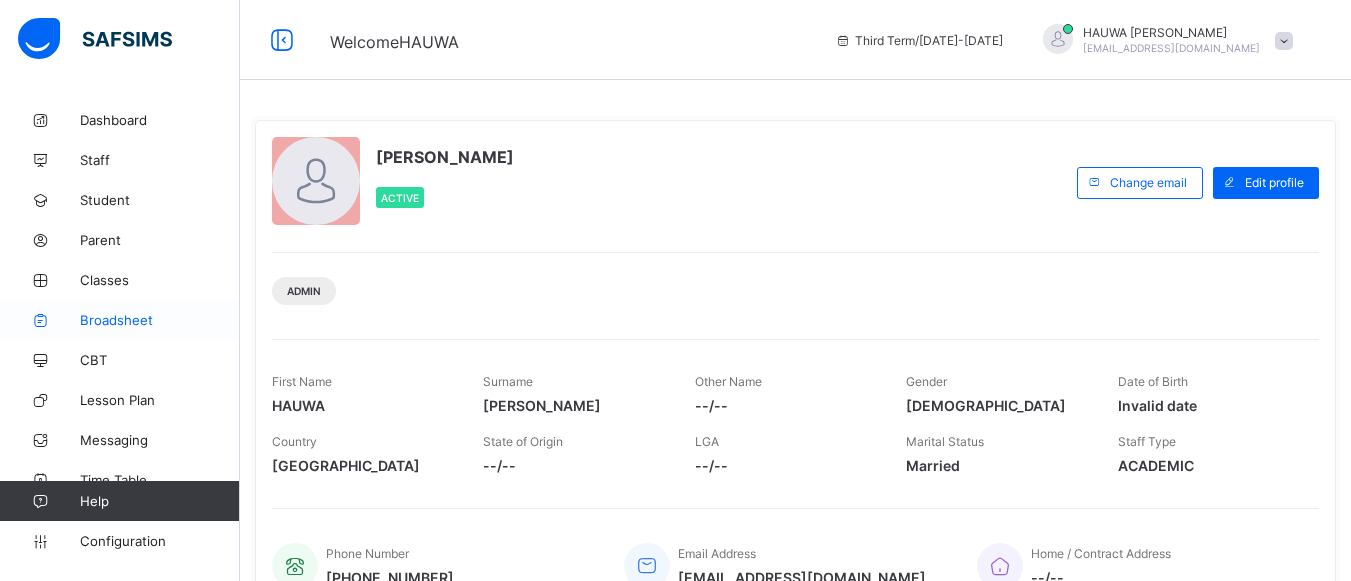 click on "Broadsheet" at bounding box center [160, 320] 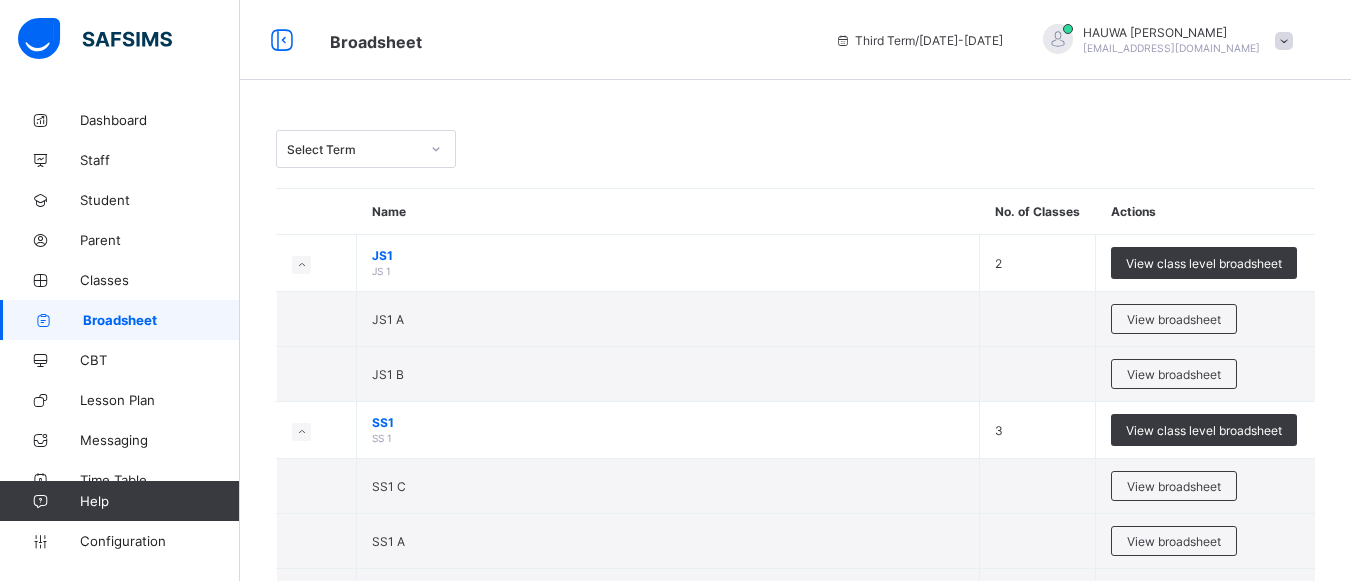 click on "Select Term Name No. of Classes Actions   JS1     JS 1   2   View class level broadsheet   JS1 A View broadsheet JS1 B View broadsheet   SS1     SS 1   3   View class level broadsheet   SS1 C View broadsheet SS1 A View broadsheet SS1 B View broadsheet   [PERSON_NAME]   1   View class level broadsheet   KATHIR   View broadsheet   [PERSON_NAME] ABUHUZAIFA   1   View class level broadsheet   SALIM   View broadsheet   SS2     SS 2   2   View class level broadsheet   SS2 A View broadsheet SS2 B View broadsheet   JS2     JS 2   2   View class level broadsheet   JS2 A View broadsheet JS2 B View broadsheet   SS3     SS 3   2   View class level broadsheet   SS3 A View broadsheet SS3 B View broadsheet   MU'AZ BN JABAL     MU'AZ BN JABAL   1   View class level broadsheet   MU'AZ BN JABAL   View broadsheet   NUR2     NURSERY 2   2   View class level broadsheet   NUR2 A View broadsheet NUR2   View broadsheet   JS3     JS 3   2   View class level broadsheet   JS3 A View broadsheet JS3 B View broadsheet" at bounding box center [795, 2647] 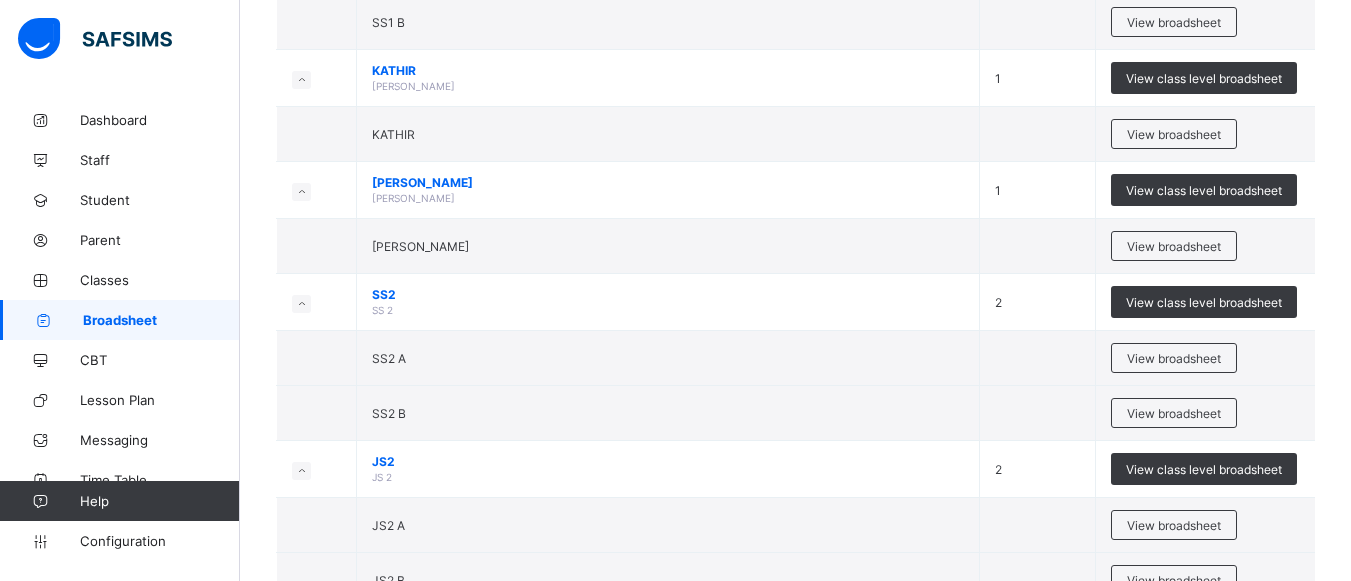 scroll, scrollTop: 747, scrollLeft: 0, axis: vertical 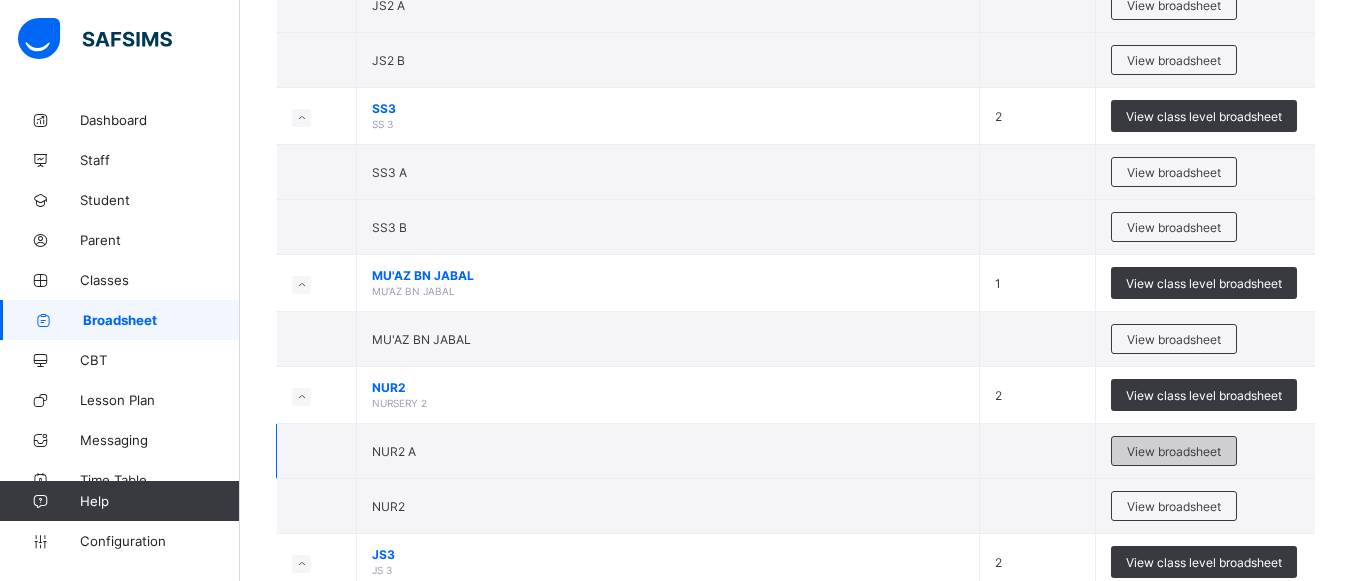 click on "View broadsheet" at bounding box center (1174, 451) 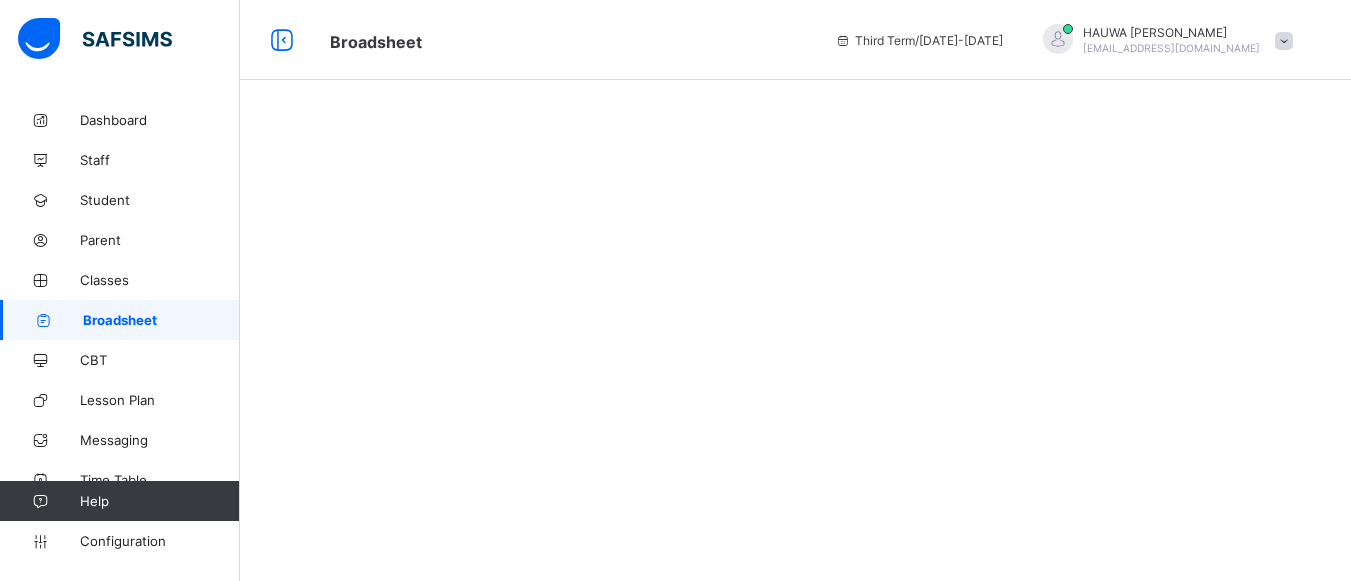 scroll, scrollTop: 0, scrollLeft: 0, axis: both 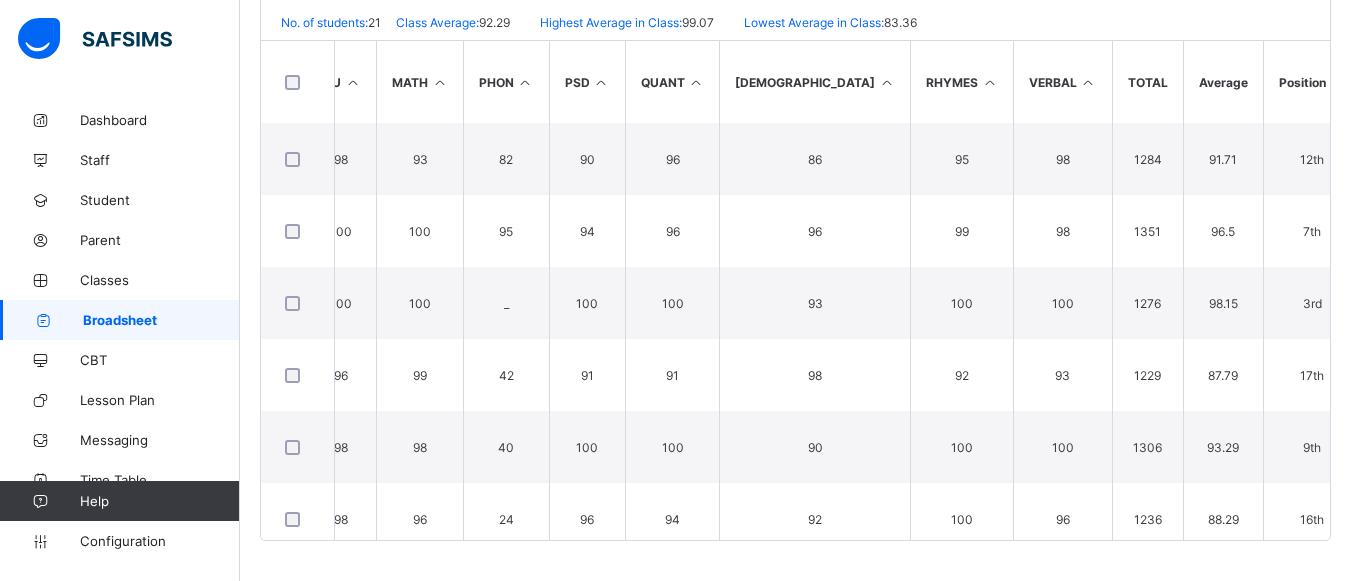 click on "Broadsheet  / NUR2 A Class Arm Broadsheet Cumulative Third Term [DATE]-[DATE] Send Report Link End of Term Report Bulk Download Reportsheet  Approval History  Approve Results Download Broadsheet PDF Excel sheet ESTEEM LEARNING CENTER  Date: [DATE] 11:01:59 am  Class Level:  NUR2  Arm:  A  Term and Session:  Third Term [DATE]-[DATE]  No. of students:  21  Class Average:  92.29  Highest Average in Class:  99.07  Lowest Average in Class:  83.36 S/NO Admission No. Full Name ARBC CCA COMPUTER ENG HAND WRT I. R. S K U MATH PHON PSD QUANT [DEMOGRAPHIC_DATA] RHYMES VERBAL TOTAL Average Position  Grade 1 0323 [PERSON_NAME]   88   90   88   99   87   94   98   93   82   90   96   86   95   98 1284 91.71 12th A 2 3042 [PERSON_NAME] [PERSON_NAME]   87   98   100   98   90   100   100   100   95   94   96   96   99   98 1351 96.5 7th A 3 EL/2024P01 NDAYAKO HAUWA AWWAL   87   100   100   100   96   100   100   100   _   100   100   93   100   100 1276 98.15 3rd A 4 EL/2024P02 [PERSON_NAME]   79   89   87   81   99   92   96" at bounding box center (795, 90) 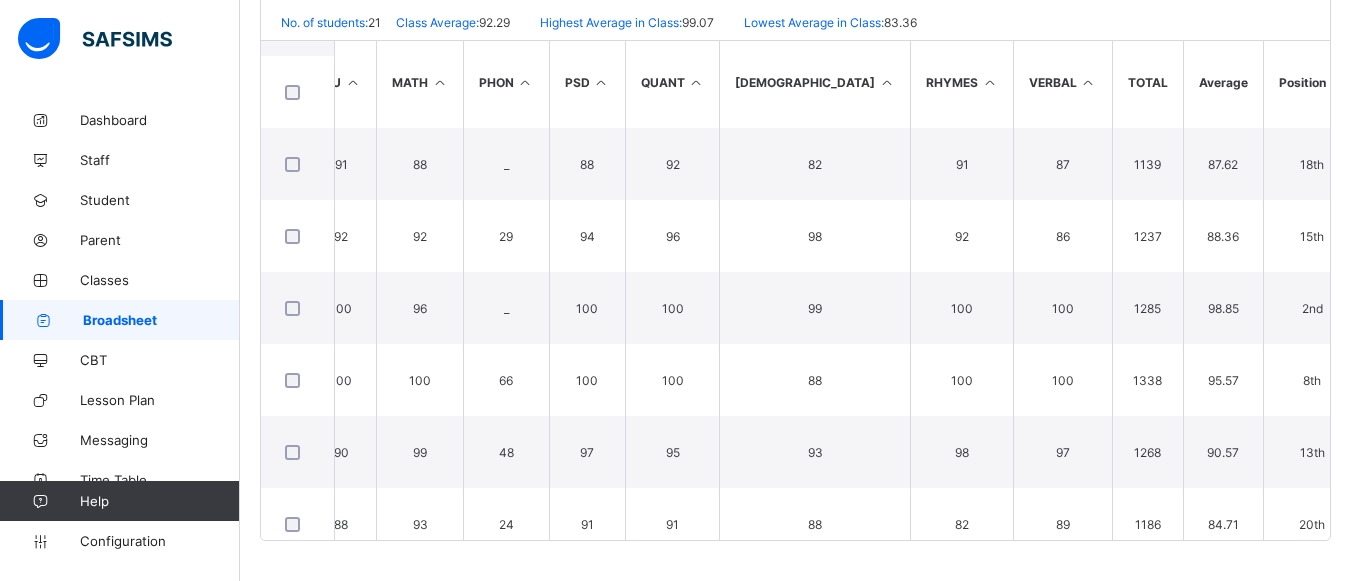 scroll, scrollTop: 1103, scrollLeft: 867, axis: both 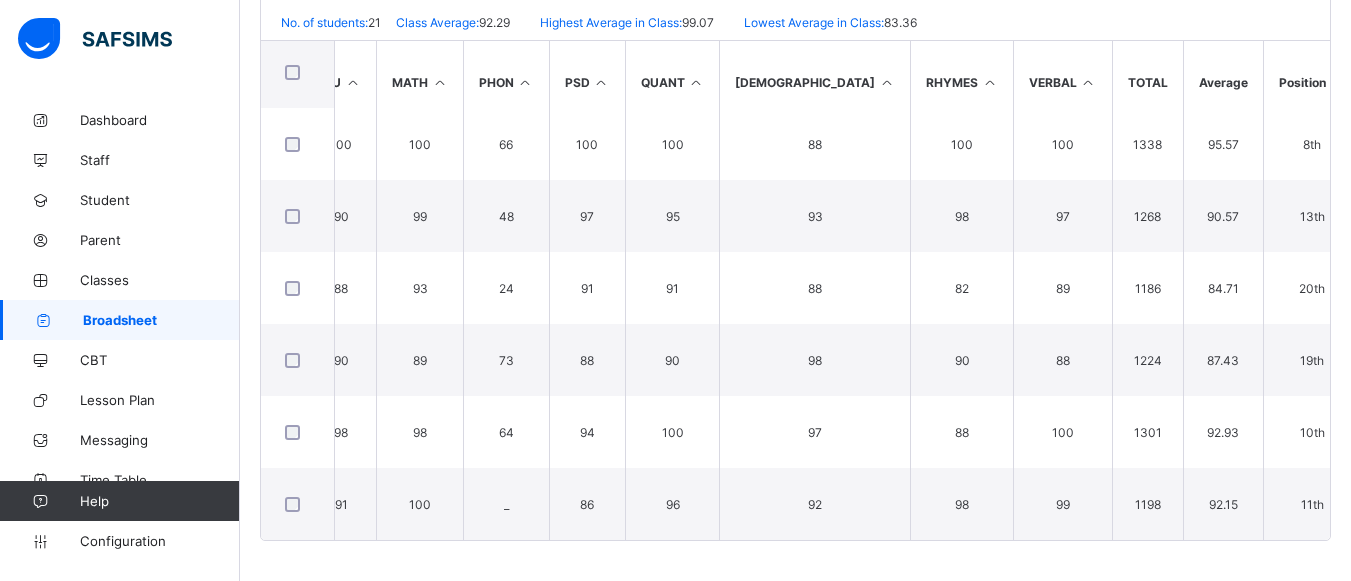 click on "Broadsheet  / NUR2 A Class Arm Broadsheet Cumulative Third Term [DATE]-[DATE] Send Report Link End of Term Report Bulk Download Reportsheet  Approval History  Approve Results Download Broadsheet PDF Excel sheet ESTEEM LEARNING CENTER  Date: [DATE] 11:01:59 am  Class Level:  NUR2  Arm:  A  Term and Session:  Third Term [DATE]-[DATE]  No. of students:  21  Class Average:  92.29  Highest Average in Class:  99.07  Lowest Average in Class:  83.36 S/NO Admission No. Full Name ARBC CCA COMPUTER ENG HAND WRT I. R. S K U MATH PHON PSD QUANT [DEMOGRAPHIC_DATA] RHYMES VERBAL TOTAL Average Position  Grade 1 0323 [PERSON_NAME]   88   90   88   99   87   94   98   93   82   90   96   86   95   98 1284 91.71 12th A 2 3042 [PERSON_NAME] [PERSON_NAME]   87   98   100   98   90   100   100   100   95   94   96   96   99   98 1351 96.5 7th A 3 EL/2024P01 NDAYAKO HAUWA AWWAL   87   100   100   100   96   100   100   100   _   100   100   93   100   100 1276 98.15 3rd A 4 EL/2024P02 [PERSON_NAME]   79   89   87   81   99   92   96" at bounding box center [795, 90] 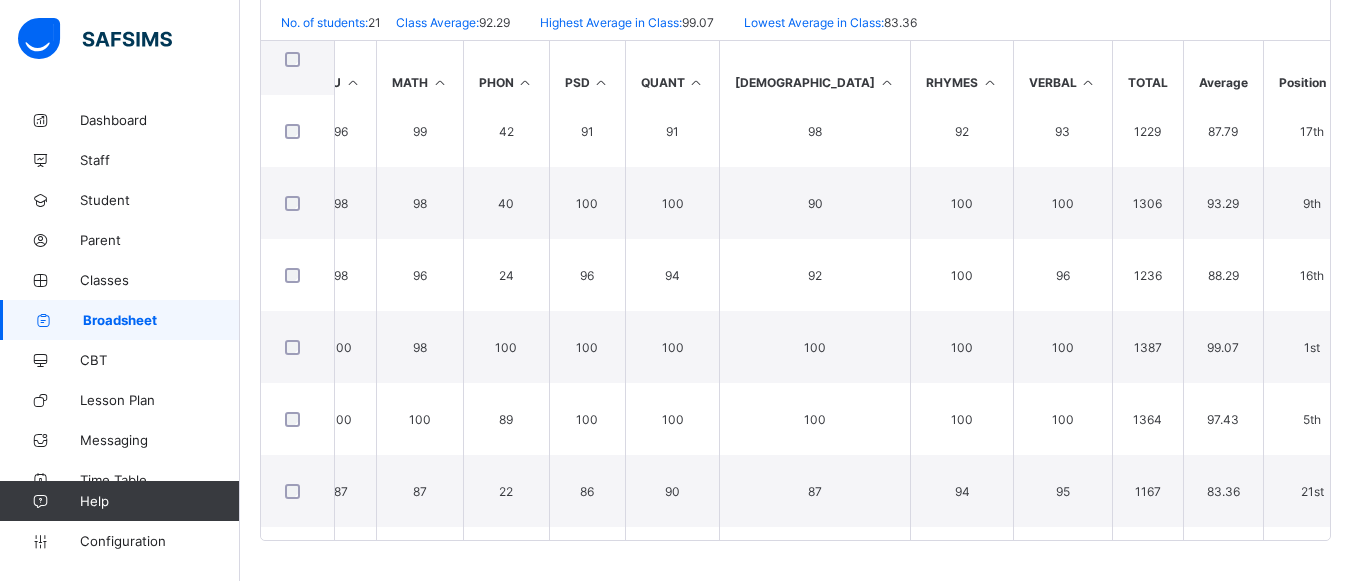 scroll, scrollTop: 0, scrollLeft: 867, axis: horizontal 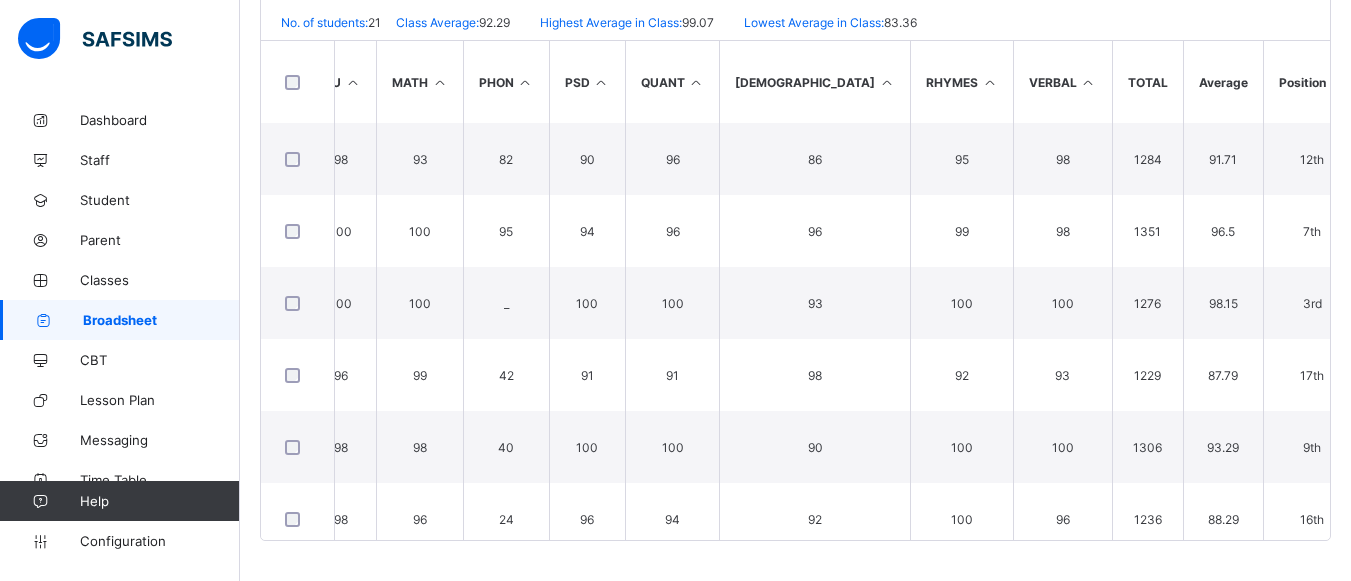 click on "Broadsheet  / NUR2 A Class Arm Broadsheet Cumulative Third Term [DATE]-[DATE] Send Report Link End of Term Report Bulk Download Reportsheet  Approval History  Approve Results Download Broadsheet PDF Excel sheet ESTEEM LEARNING CENTER  Date: [DATE] 11:01:59 am  Class Level:  NUR2  Arm:  A  Term and Session:  Third Term [DATE]-[DATE]  No. of students:  21  Class Average:  92.29  Highest Average in Class:  99.07  Lowest Average in Class:  83.36 S/NO Admission No. Full Name ARBC CCA COMPUTER ENG HAND WRT I. R. S K U MATH PHON PSD QUANT [DEMOGRAPHIC_DATA] RHYMES VERBAL TOTAL Average Position  Grade 1 0323 [PERSON_NAME]   88   90   88   99   87   94   98   93   82   90   96   86   95   98 1284 91.71 12th A 2 3042 [PERSON_NAME] [PERSON_NAME]   87   98   100   98   90   100   100   100   95   94   96   96   99   98 1351 96.5 7th A 3 EL/2024P01 NDAYAKO HAUWA AWWAL   87   100   100   100   96   100   100   100   _   100   100   93   100   100 1276 98.15 3rd A 4 EL/2024P02 [PERSON_NAME]   79   89   87   81   99   92   96" at bounding box center (795, 90) 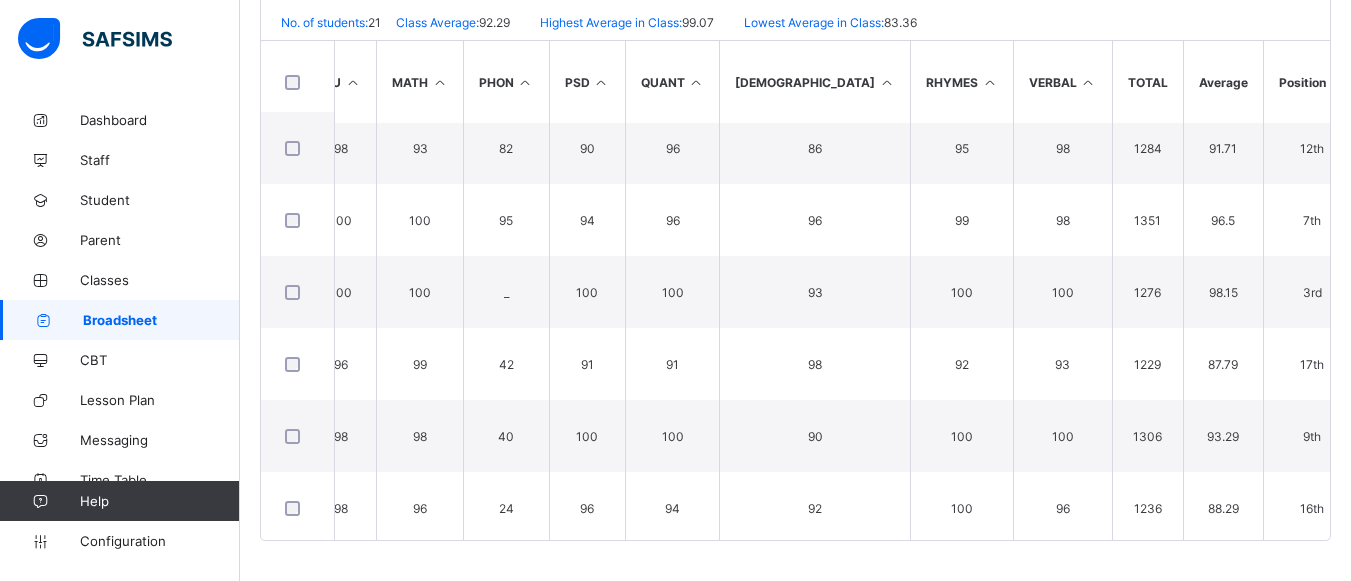 scroll, scrollTop: 0, scrollLeft: 867, axis: horizontal 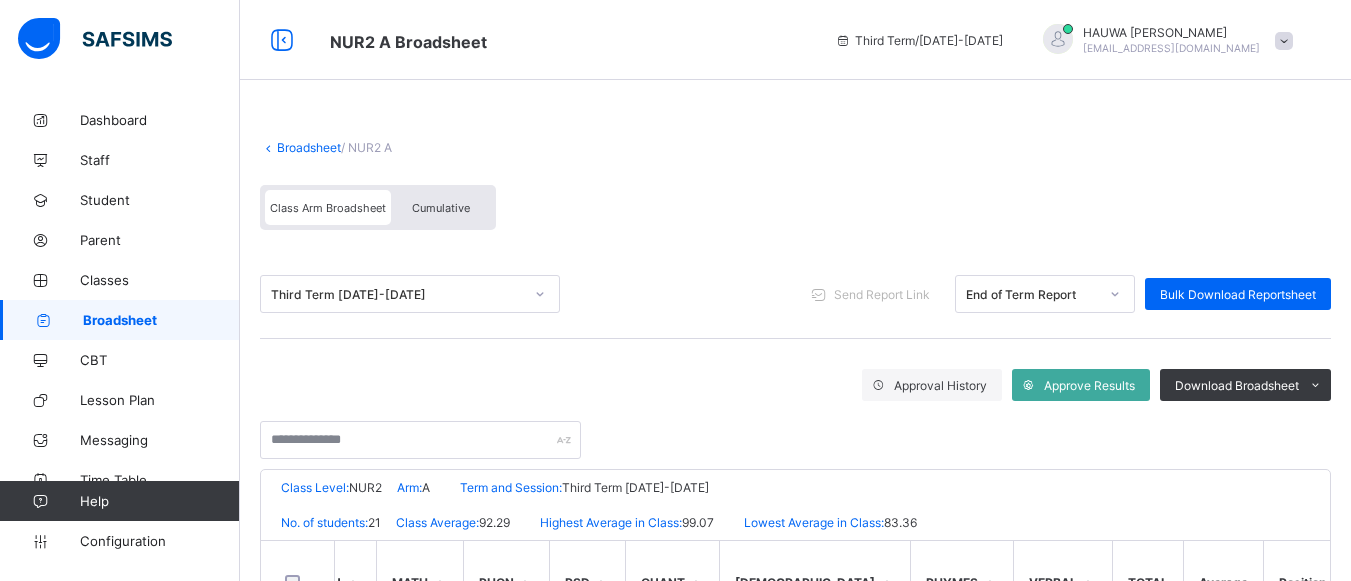 click at bounding box center [268, 147] 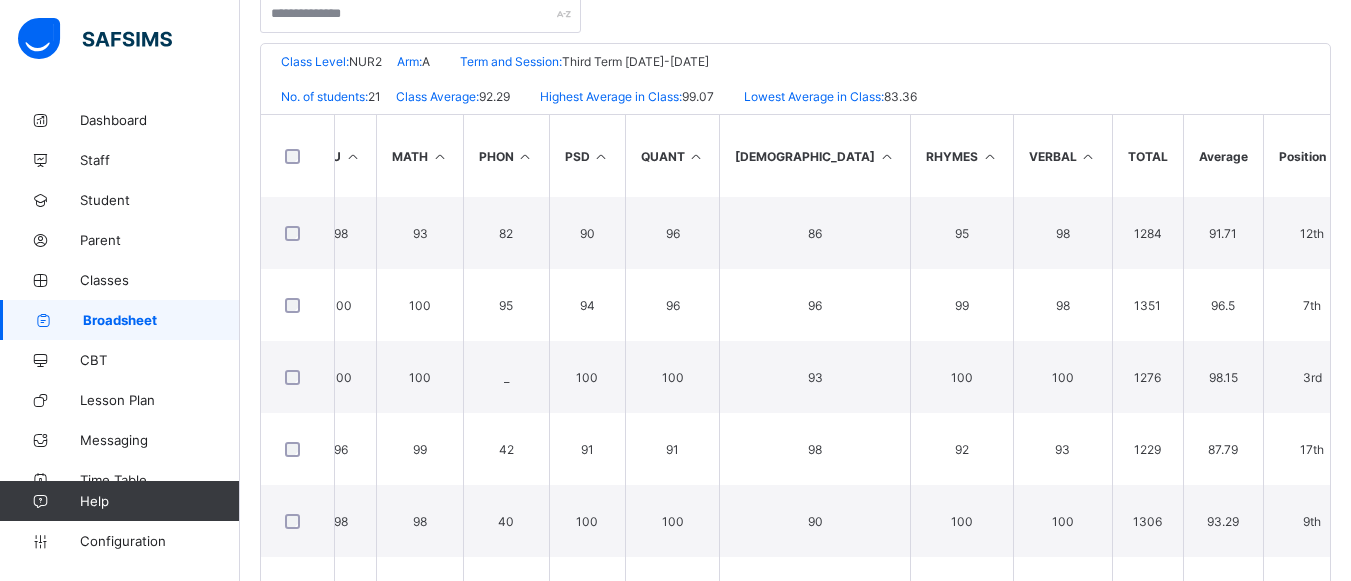 scroll, scrollTop: 453, scrollLeft: 0, axis: vertical 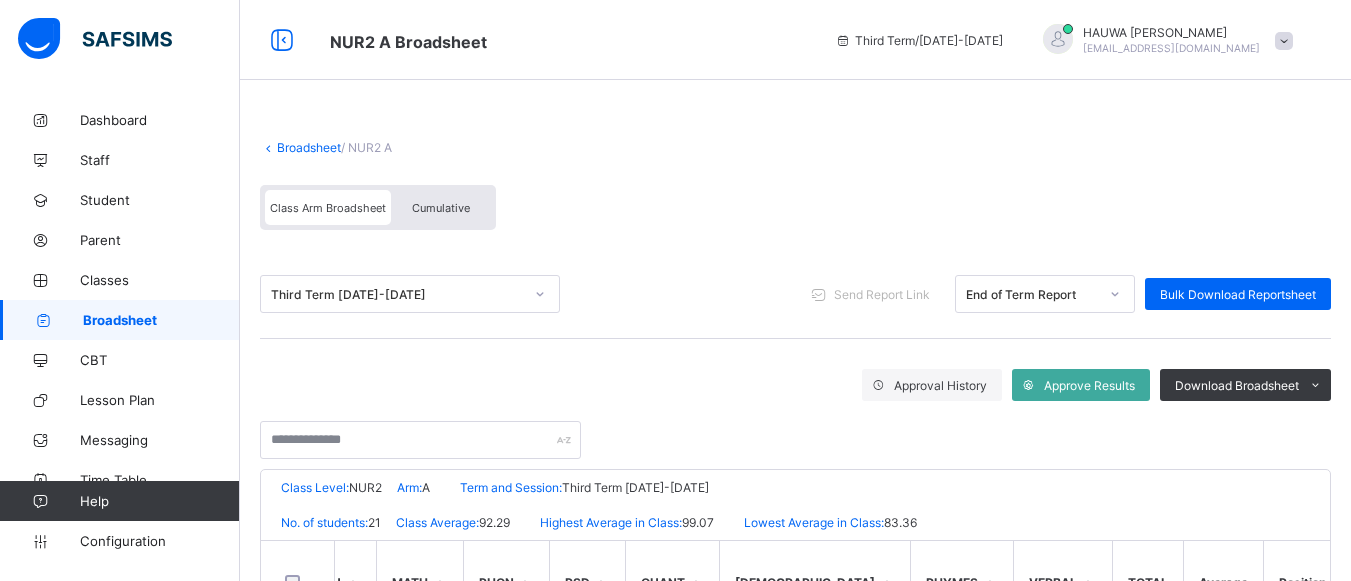 click on "Broadsheet" at bounding box center (309, 147) 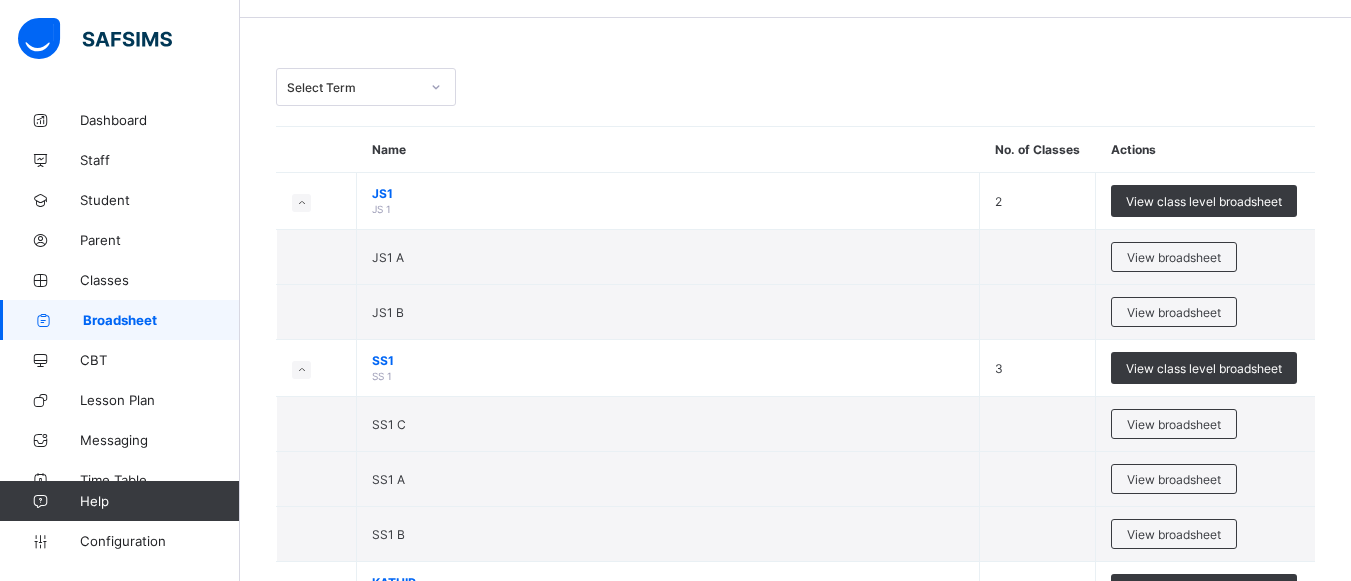 scroll, scrollTop: 80, scrollLeft: 0, axis: vertical 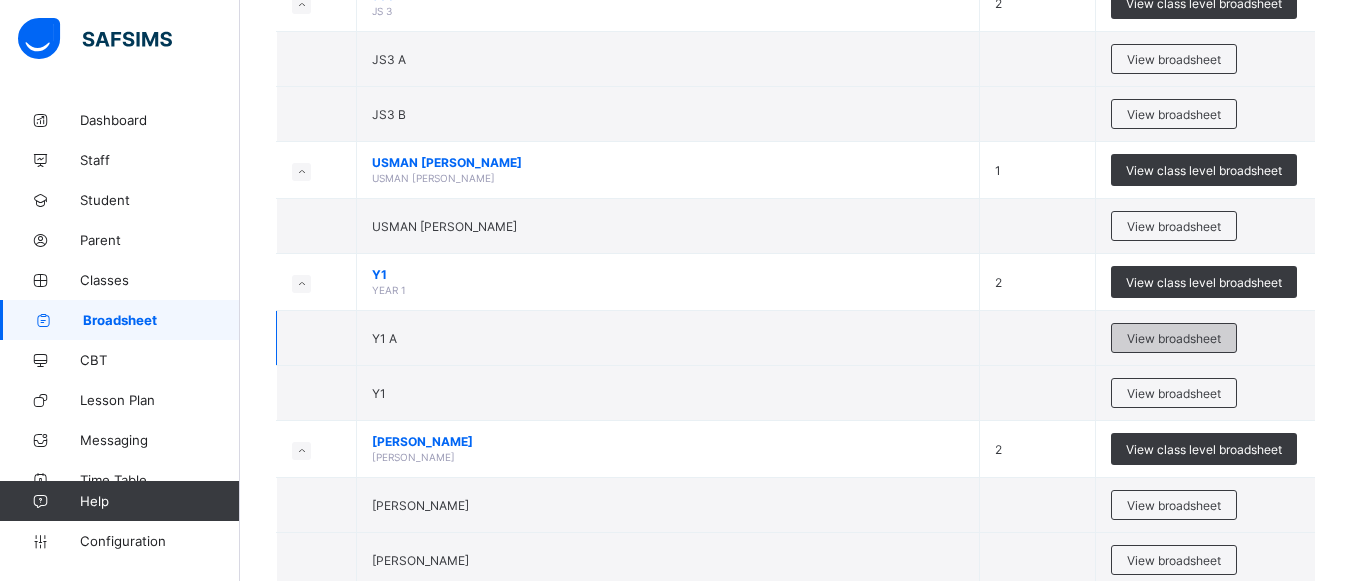 click on "View broadsheet" at bounding box center (1174, 338) 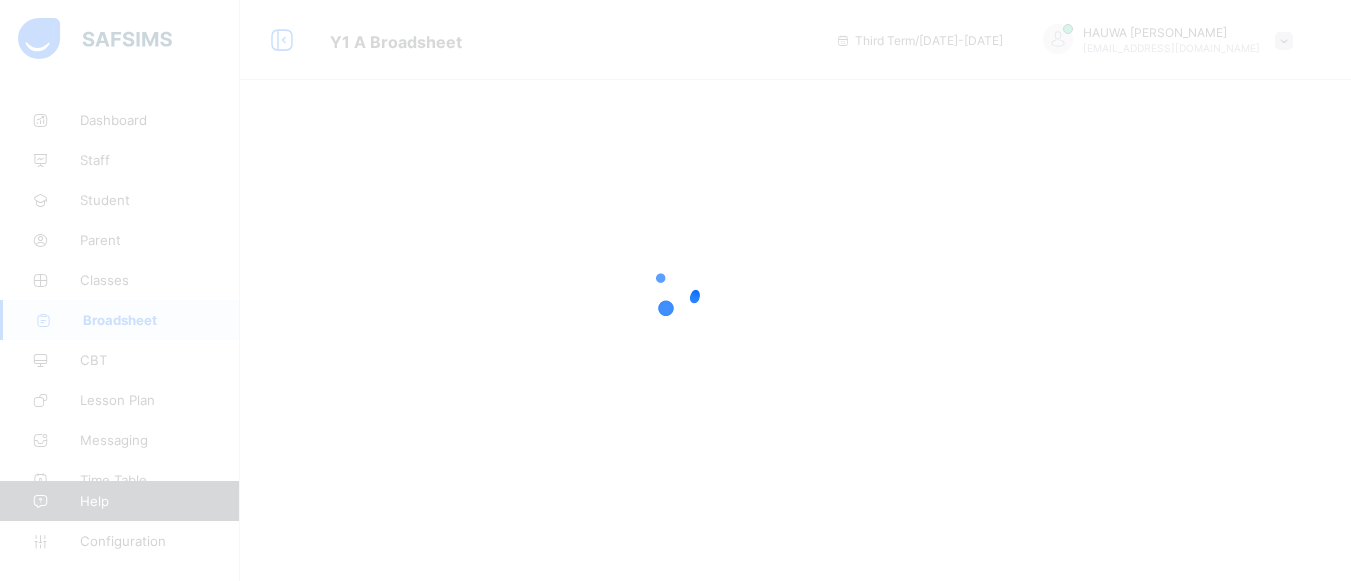 scroll, scrollTop: 0, scrollLeft: 0, axis: both 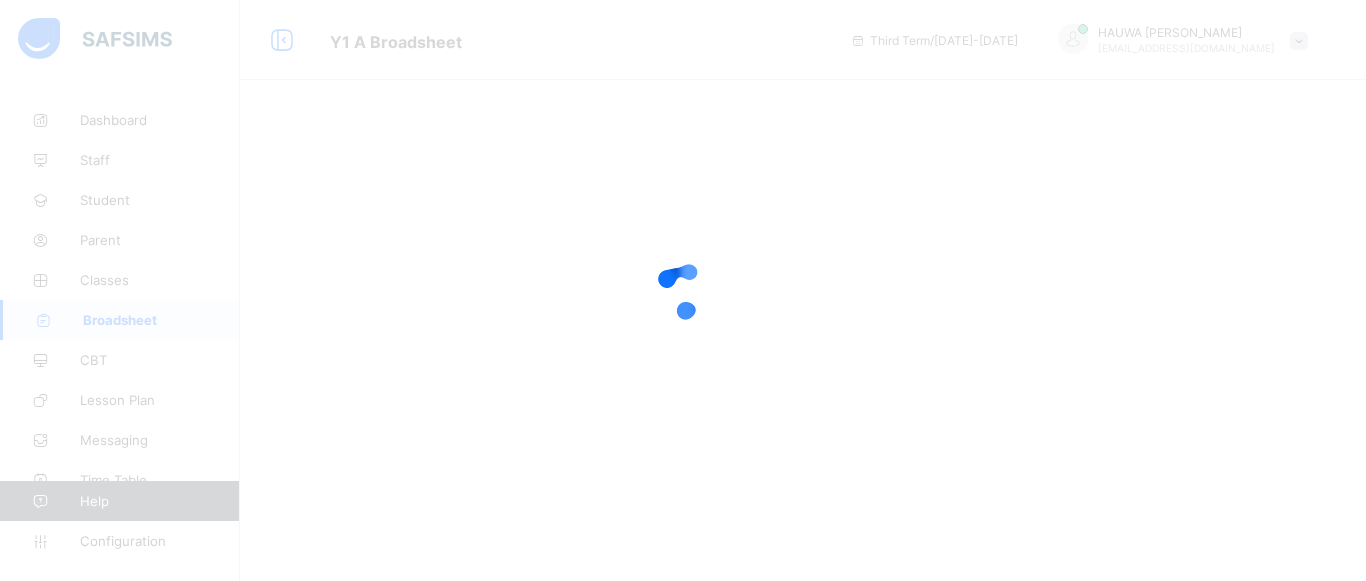 click at bounding box center [683, 290] 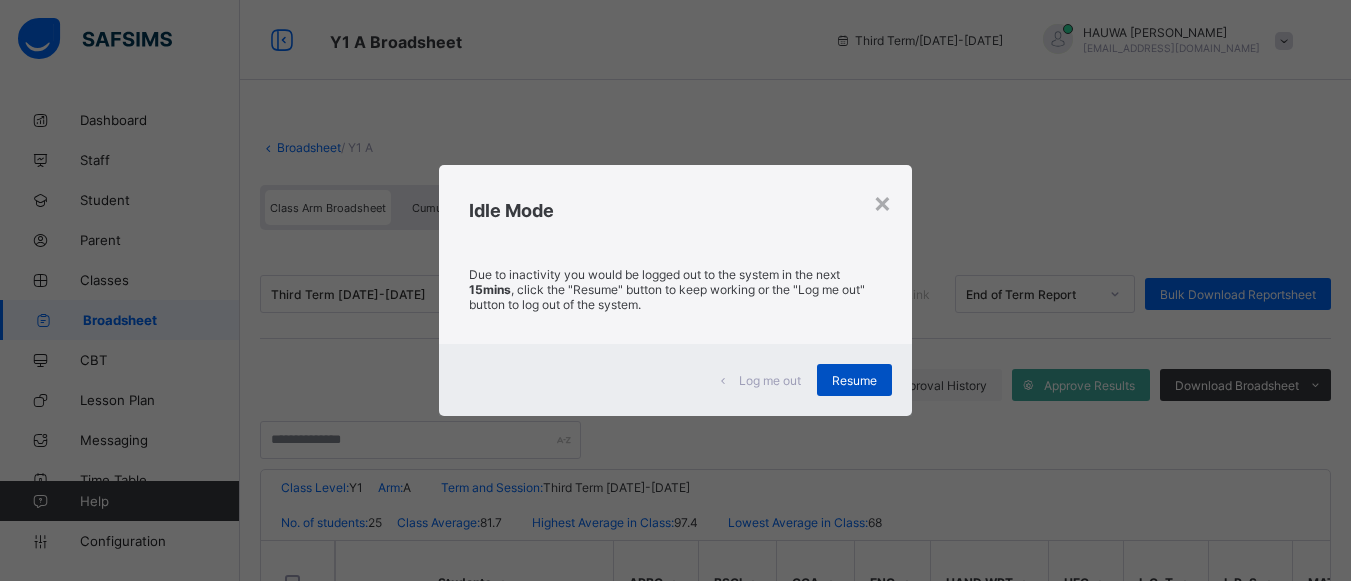 click on "Resume" at bounding box center [854, 380] 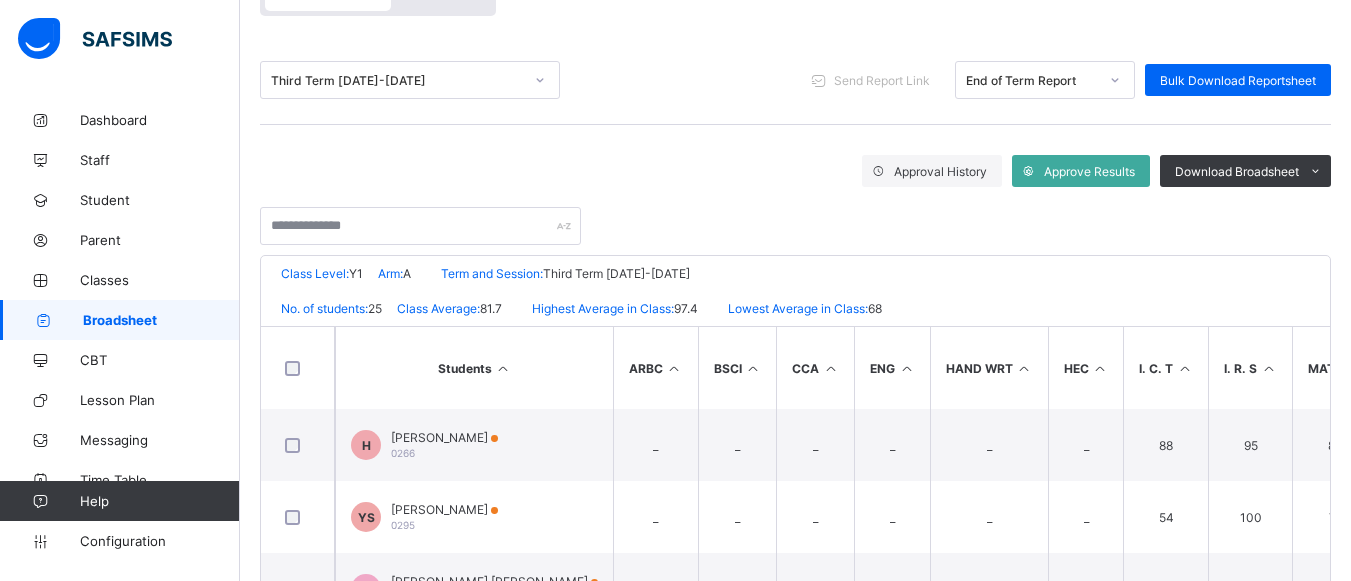 scroll, scrollTop: 280, scrollLeft: 0, axis: vertical 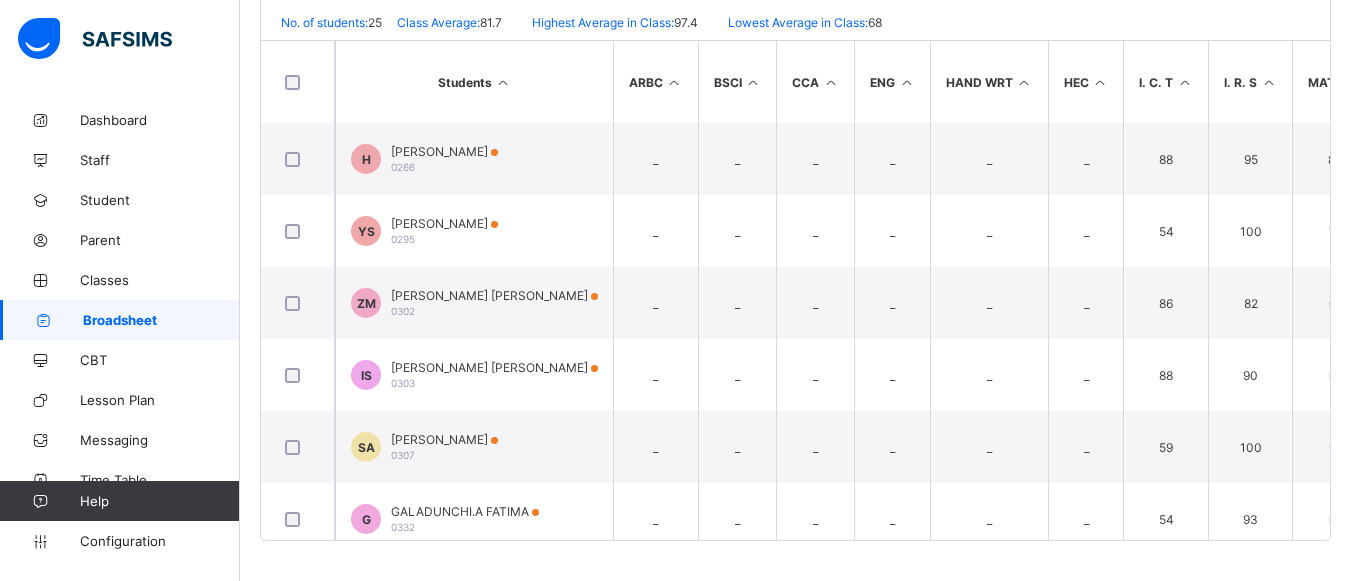 click on "Broadsheet  / Y1 A Class Arm Broadsheet Cumulative Third Term [DATE]-[DATE] Send Report Link End of Term Report Bulk Download Reportsheet  Approval History  Approve Results Download Broadsheet PDF Excel sheet ESTEEM LEARNING CENTER  Date: [DATE] 11:11:46 am  Class Level:  Y1  Arm:  A  Term and Session:  Third Term [DATE]-[DATE]  No. of students:  25  Class Average:  81.7  Highest Average in Class:  97.4  Lowest Average in Class:  68 S/NO Admission No. Full Name ARBC BSCI CCA ENG HAND WRT HEC I. C. T I. R. S MATH NVE PHE [DEMOGRAPHIC_DATA] VERBAL TOTAL Average Position  Grade 1 0266 [PERSON_NAME]    _   _   _   _   _   _   88   95   80   92   _   89   _ 444 88.8 4th A 2 0295 [PERSON_NAME]   _   _   _   _   _   _   54   100   79   92   _   90   _ 415 83 13th A 3 0302 [PERSON_NAME] [PERSON_NAME]   _   _   _   _   _   _   86   82   68   92   _   78   _ 406 81.2 15th A 4 0303 [PERSON_NAME] [PERSON_NAME]   _   _   _   _   _   _   88   90   69   78   _   95   _ 420 84 9th A 5 0307 [PERSON_NAME]   _   _   _   _   _   59" at bounding box center (795, 90) 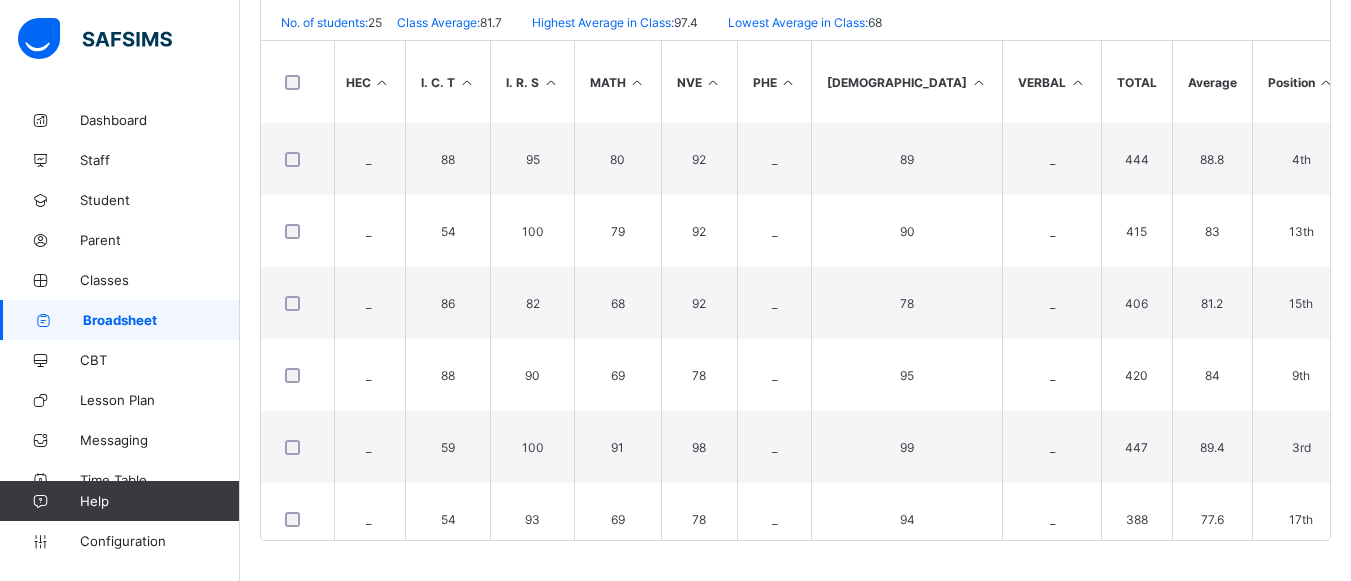 click on "Broadsheet  / Y1 A Class Arm Broadsheet Cumulative Third Term [DATE]-[DATE] Send Report Link End of Term Report Bulk Download Reportsheet  Approval History  Approve Results Download Broadsheet PDF Excel sheet ESTEEM LEARNING CENTER  Date: [DATE] 11:11:46 am  Class Level:  Y1  Arm:  A  Term and Session:  Third Term [DATE]-[DATE]  No. of students:  25  Class Average:  81.7  Highest Average in Class:  97.4  Lowest Average in Class:  68 S/NO Admission No. Full Name ARBC BSCI CCA ENG HAND WRT HEC I. C. T I. R. S MATH NVE PHE [DEMOGRAPHIC_DATA] VERBAL TOTAL Average Position  Grade 1 0266 [PERSON_NAME]    _   _   _   _   _   _   88   95   80   92   _   89   _ 444 88.8 4th A 2 0295 [PERSON_NAME]   _   _   _   _   _   _   54   100   79   92   _   90   _ 415 83 13th A 3 0302 [PERSON_NAME] [PERSON_NAME]   _   _   _   _   _   _   86   82   68   92   _   78   _ 406 81.2 15th A 4 0303 [PERSON_NAME] [PERSON_NAME]   _   _   _   _   _   _   88   90   69   78   _   95   _ 420 84 9th A 5 0307 [PERSON_NAME]   _   _   _   _   _   59" at bounding box center [795, 90] 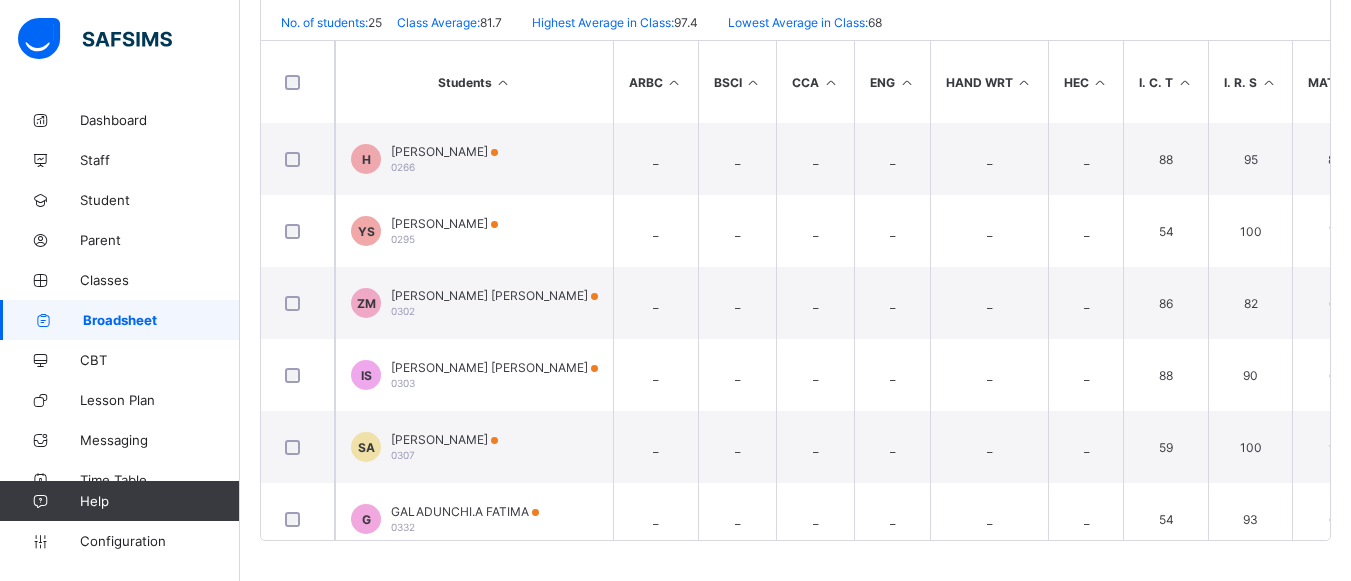 scroll, scrollTop: 0, scrollLeft: 718, axis: horizontal 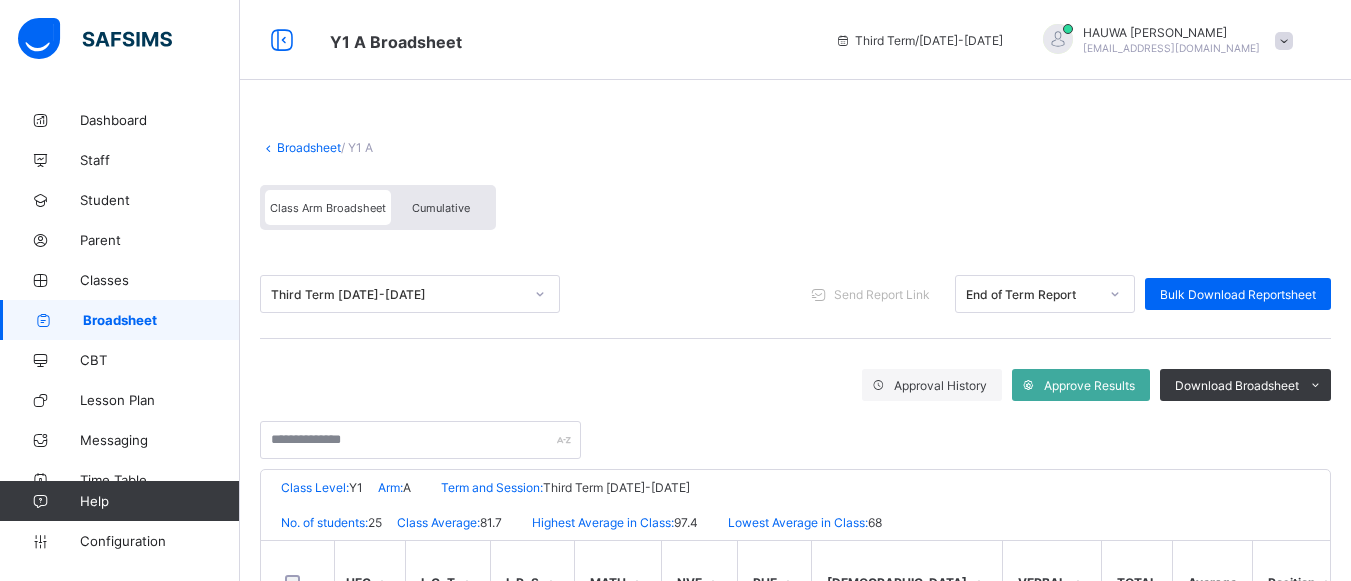 click on "Broadsheet" at bounding box center (309, 147) 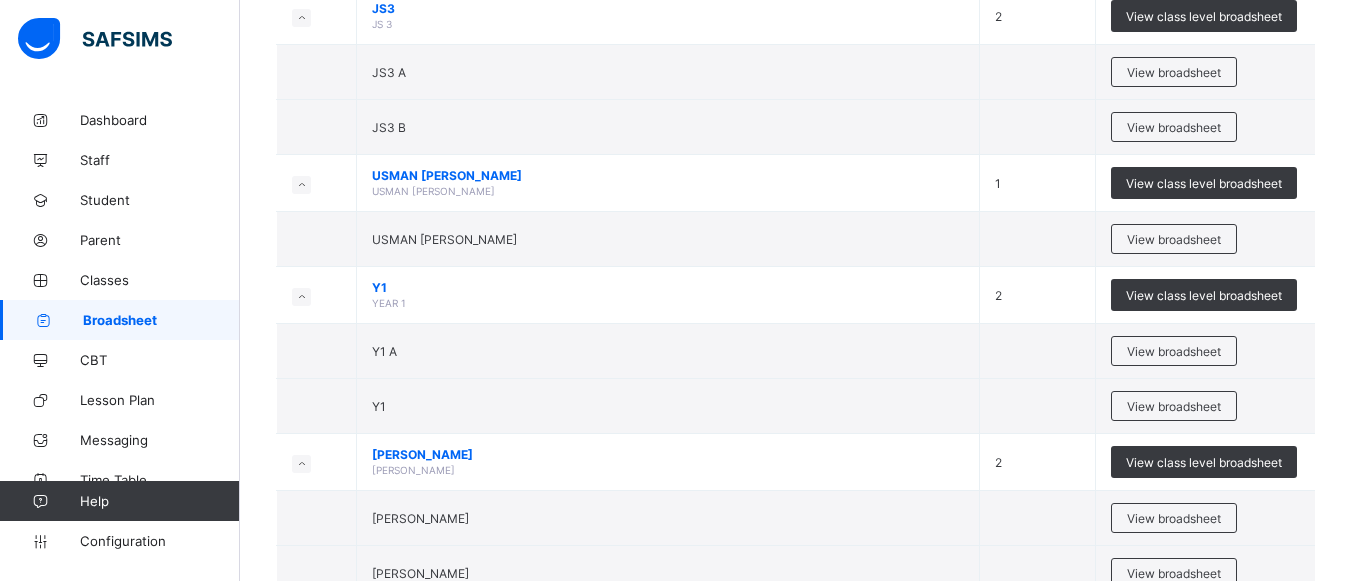 scroll, scrollTop: 1680, scrollLeft: 0, axis: vertical 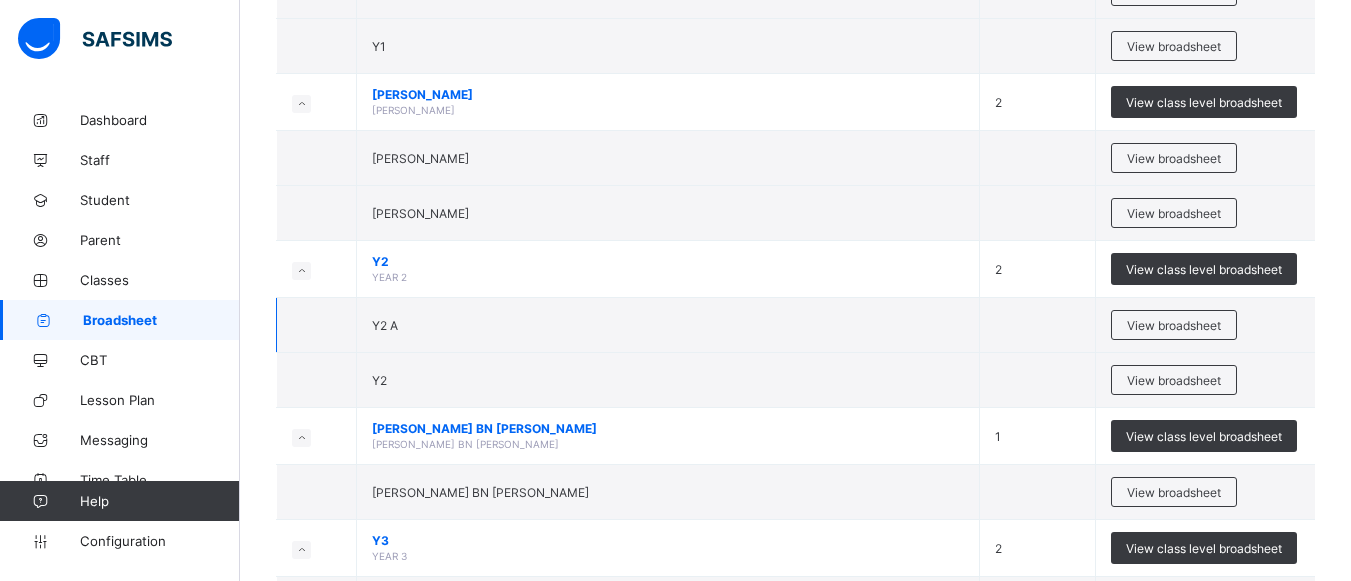 click on "Y2 A" at bounding box center (668, 325) 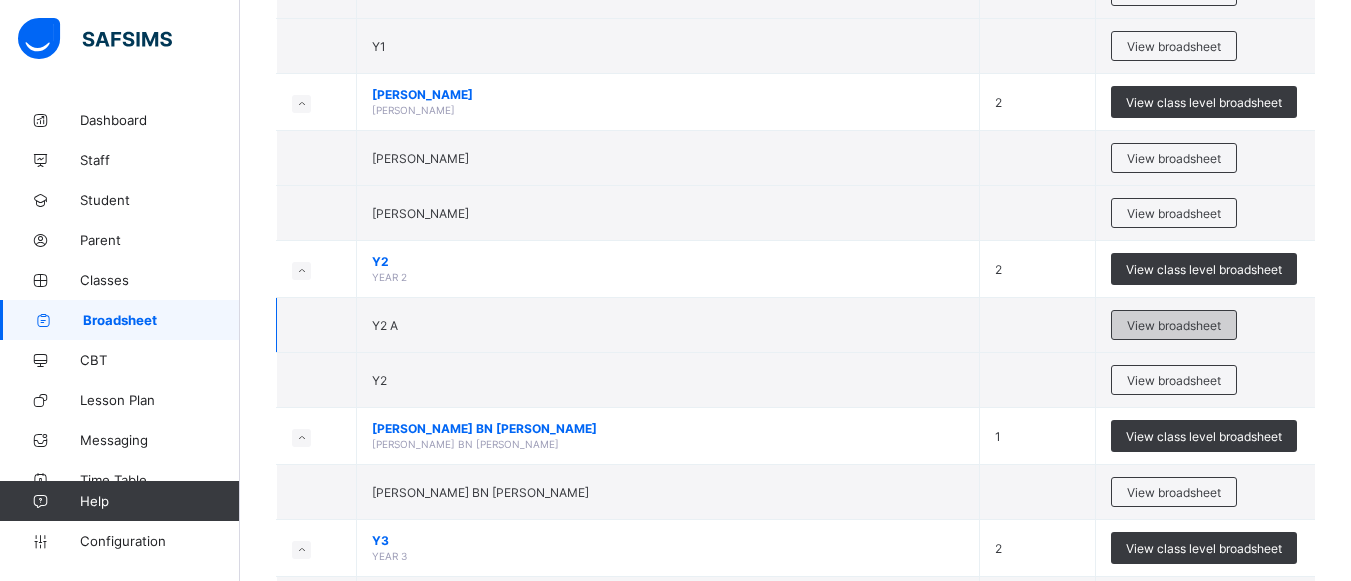 click on "View broadsheet" at bounding box center [1174, 325] 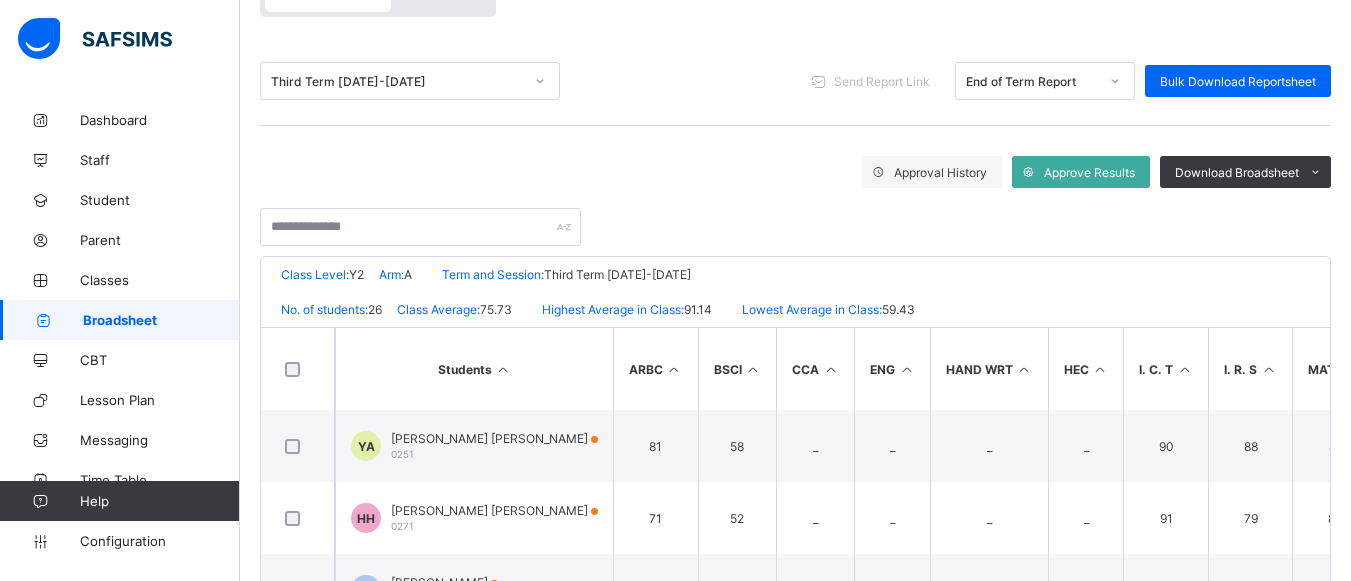 scroll, scrollTop: 280, scrollLeft: 0, axis: vertical 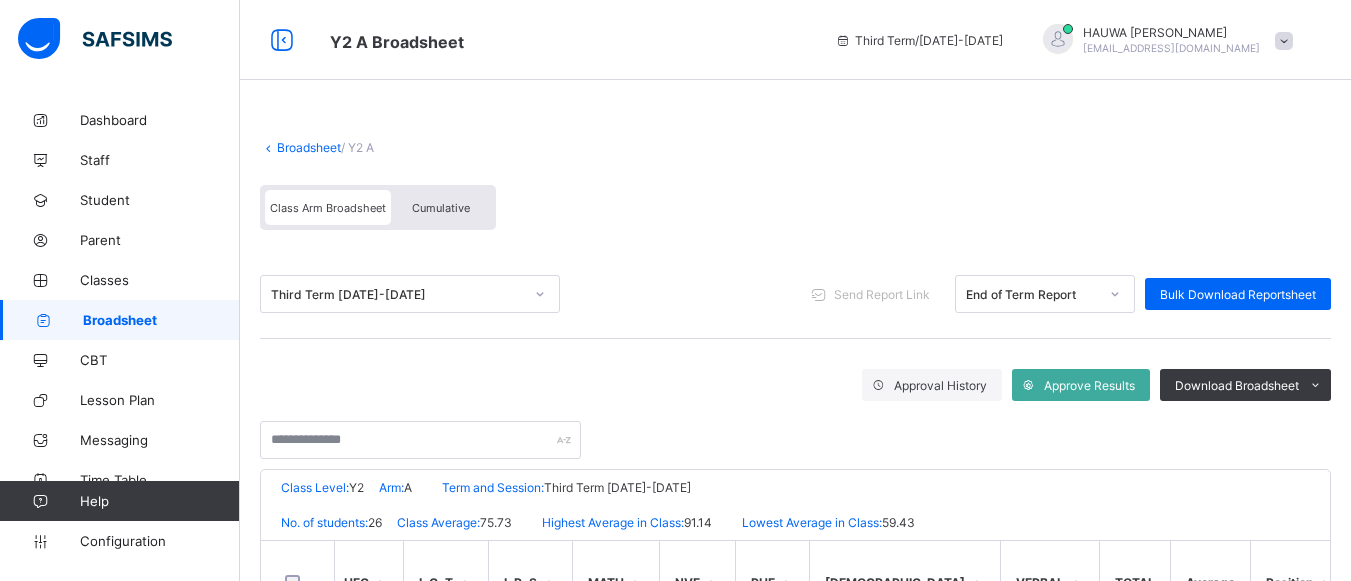 click on "Broadsheet" at bounding box center [309, 147] 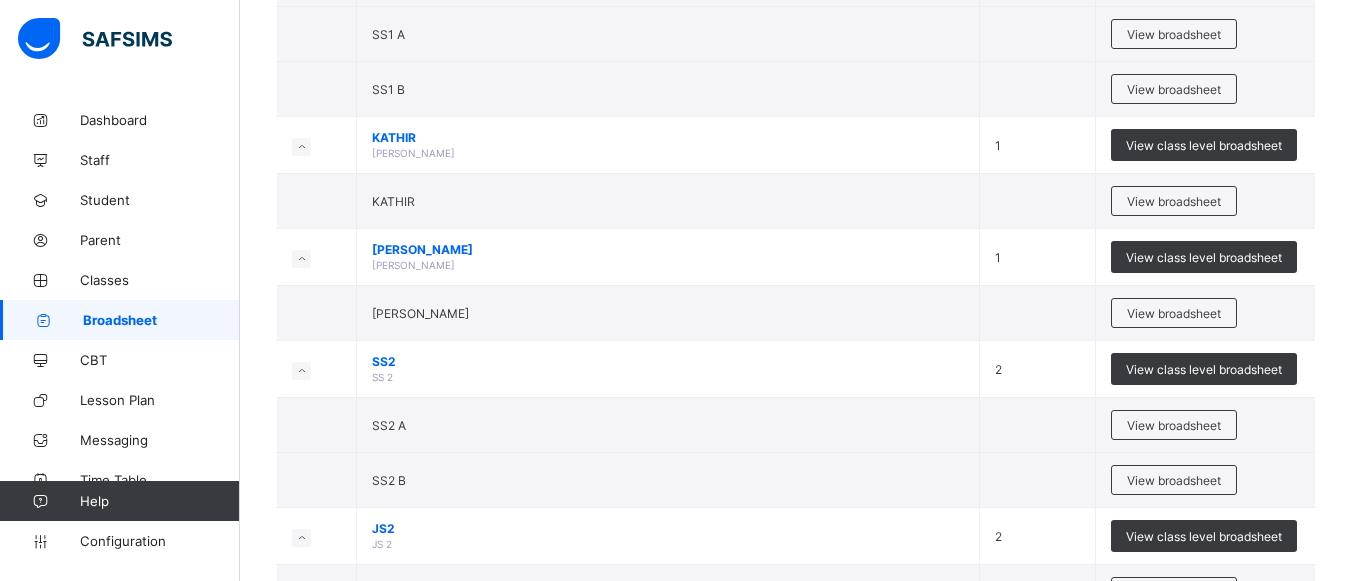scroll, scrollTop: 520, scrollLeft: 0, axis: vertical 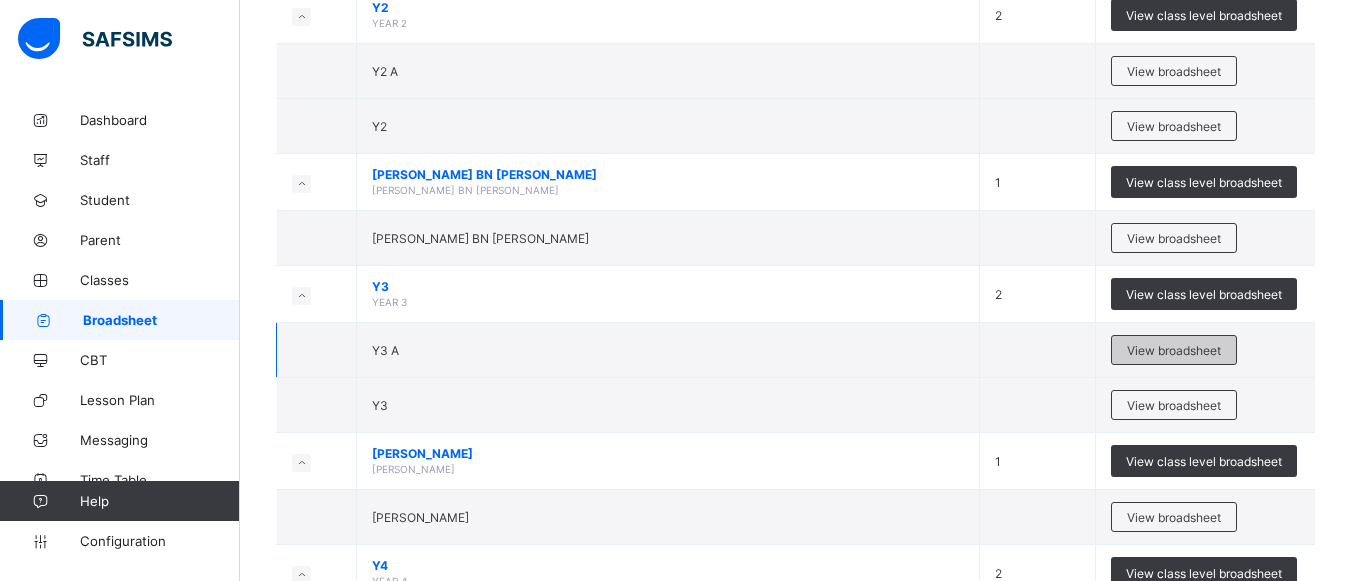 click on "View broadsheet" at bounding box center (1174, 350) 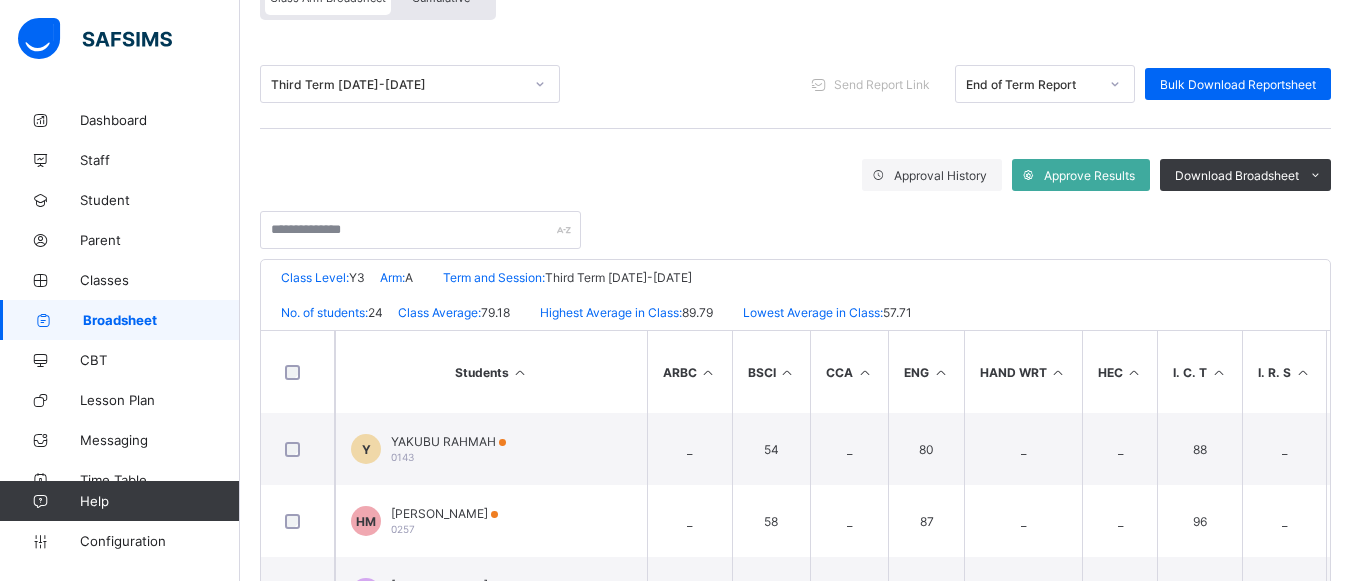 scroll, scrollTop: 227, scrollLeft: 0, axis: vertical 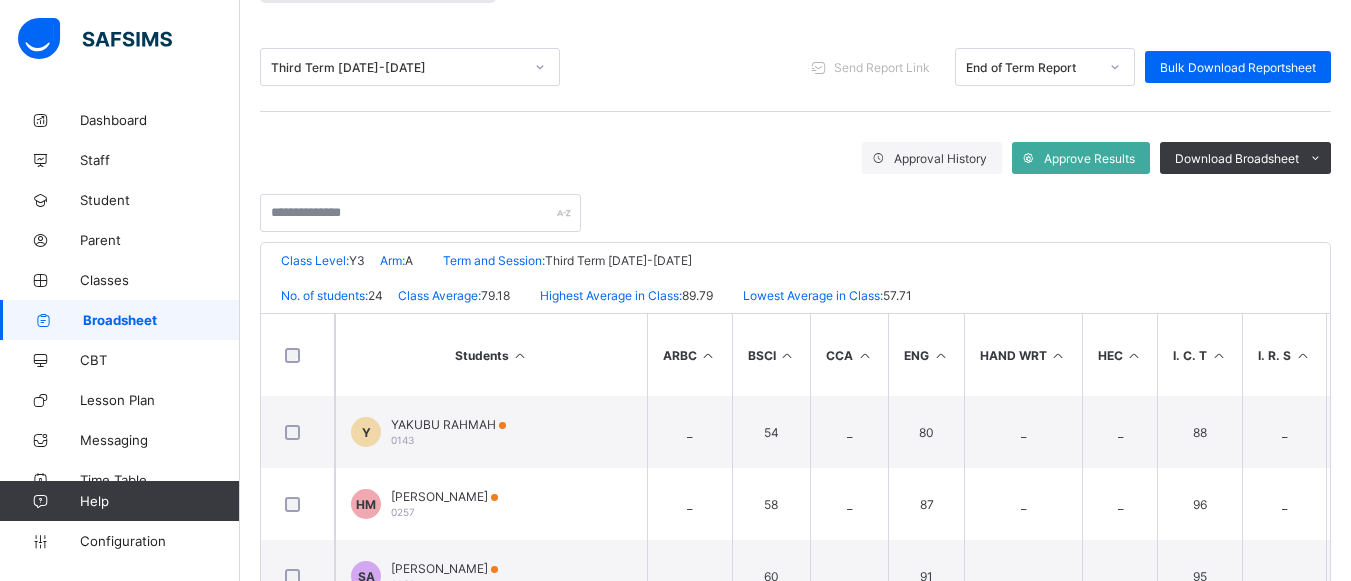 click on "HAND WRT" at bounding box center [1023, 355] 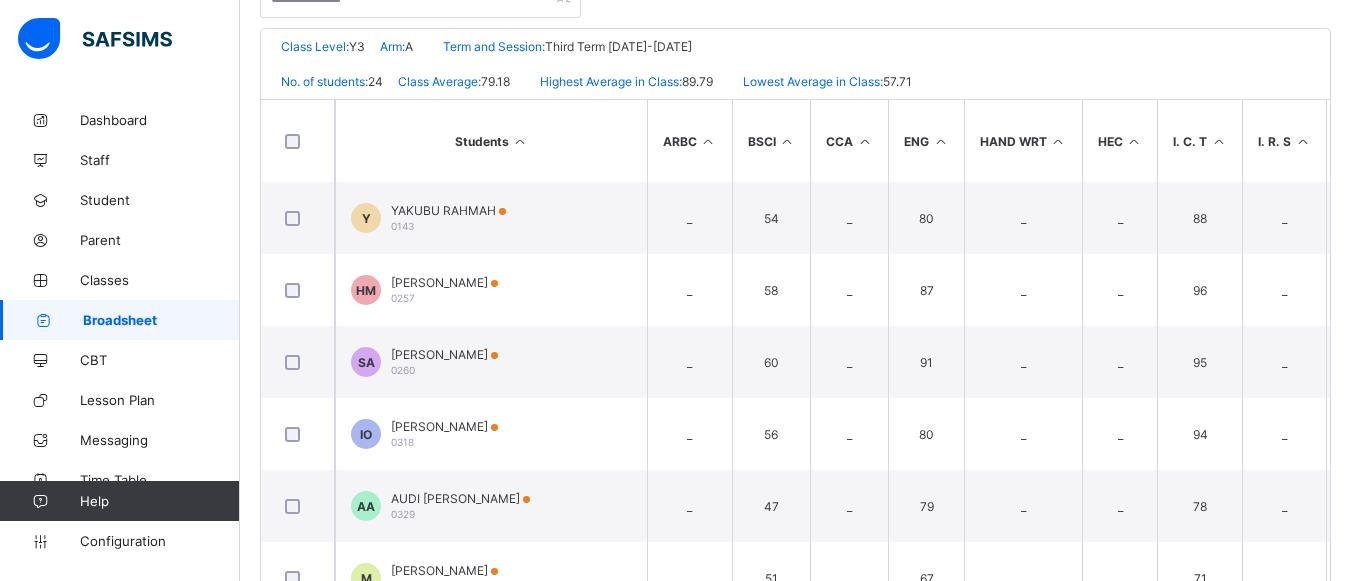 scroll, scrollTop: 500, scrollLeft: 0, axis: vertical 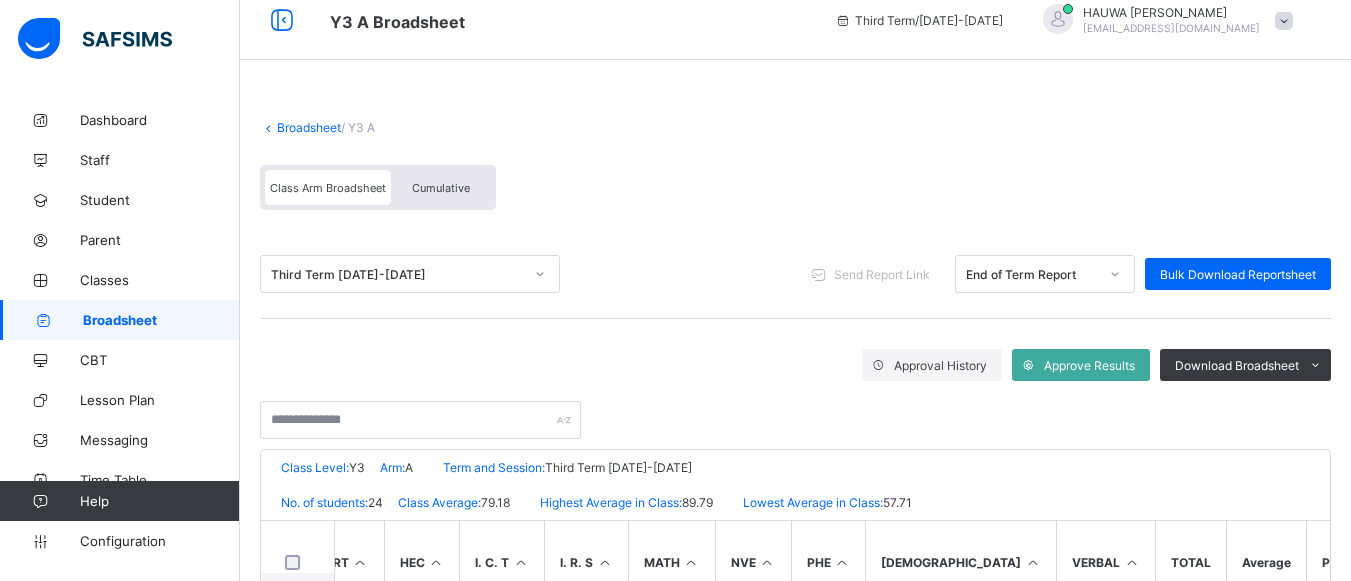click on "Broadsheet" at bounding box center [309, 127] 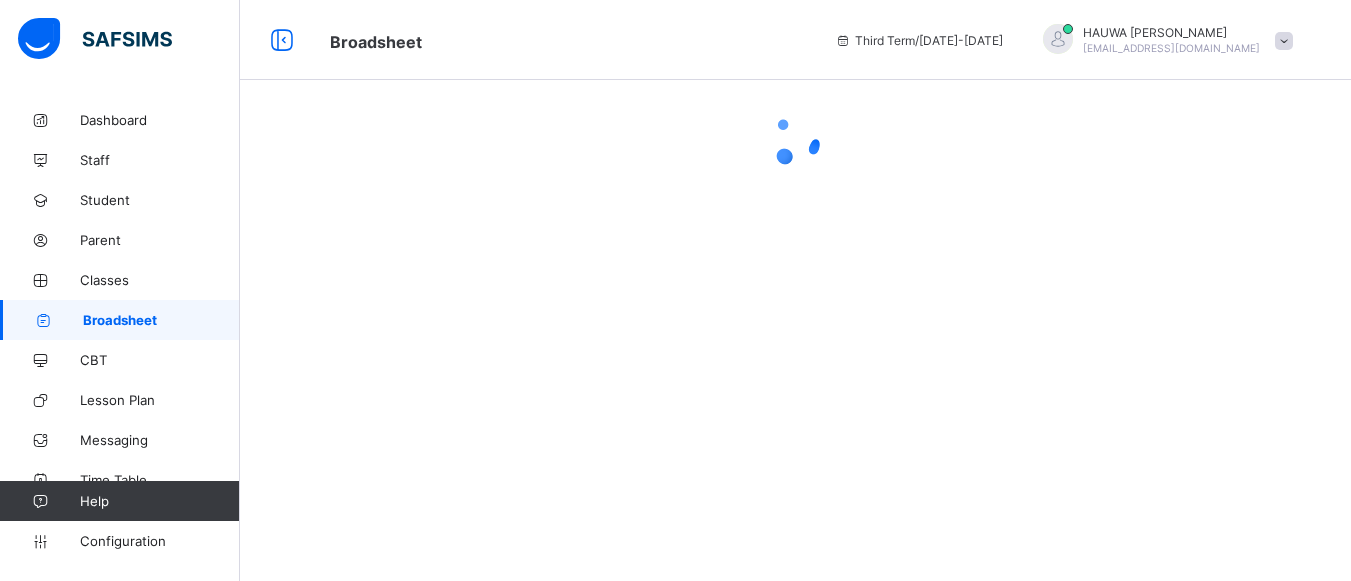 scroll, scrollTop: 0, scrollLeft: 0, axis: both 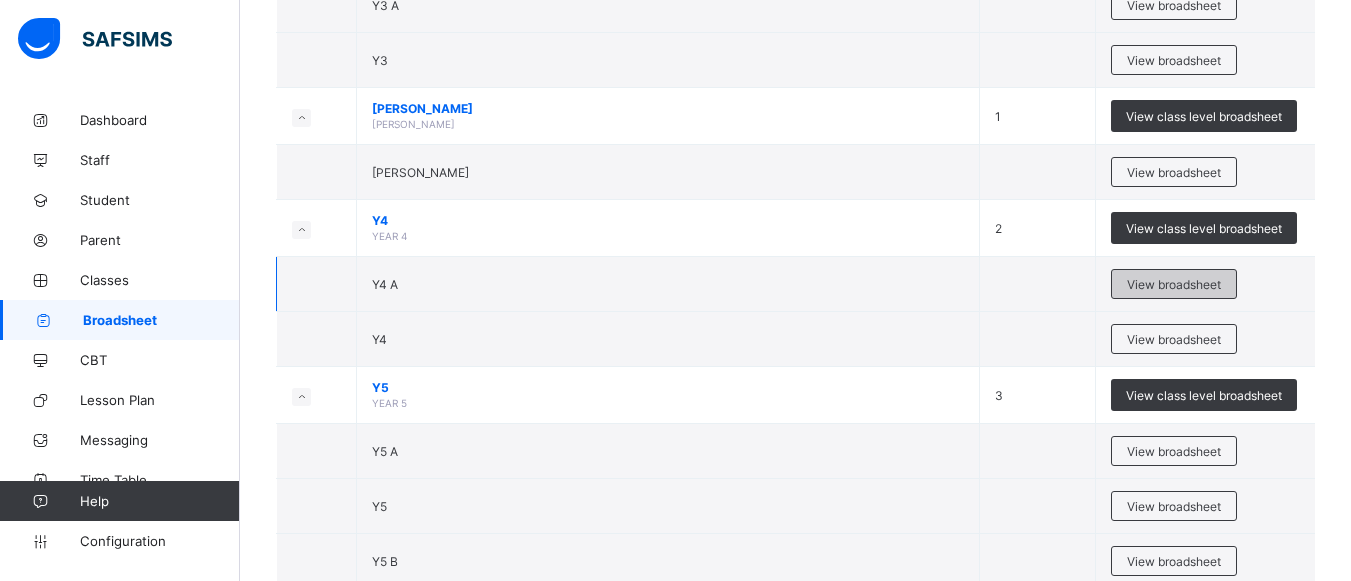 click on "View broadsheet" at bounding box center [1174, 284] 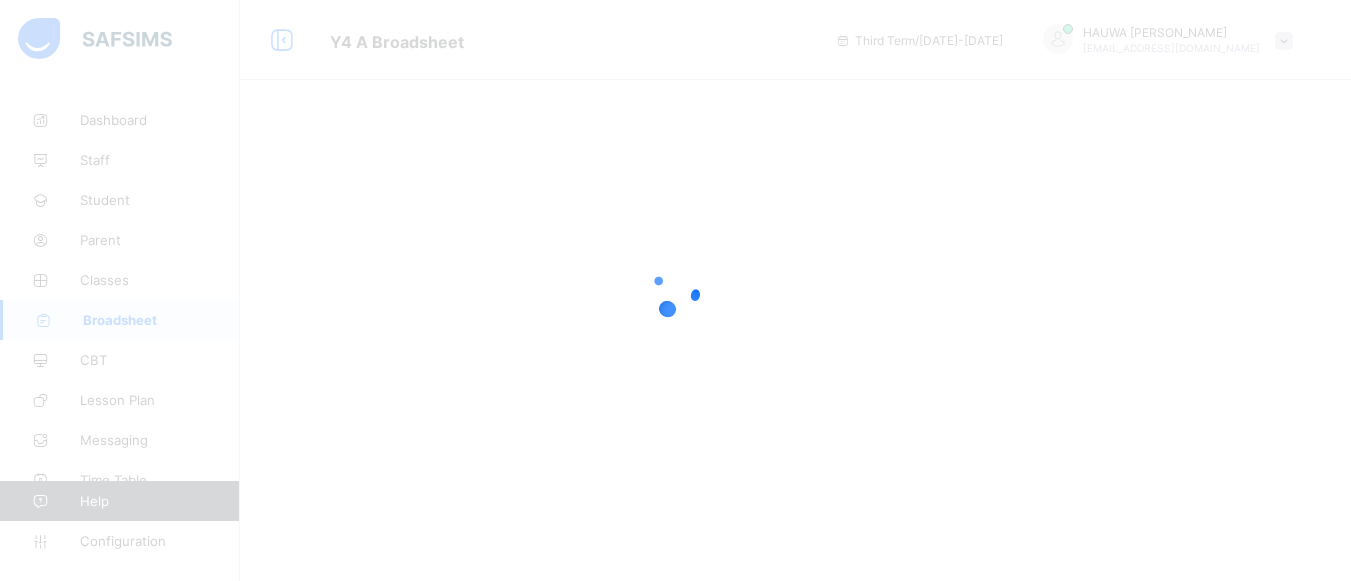 scroll, scrollTop: 0, scrollLeft: 0, axis: both 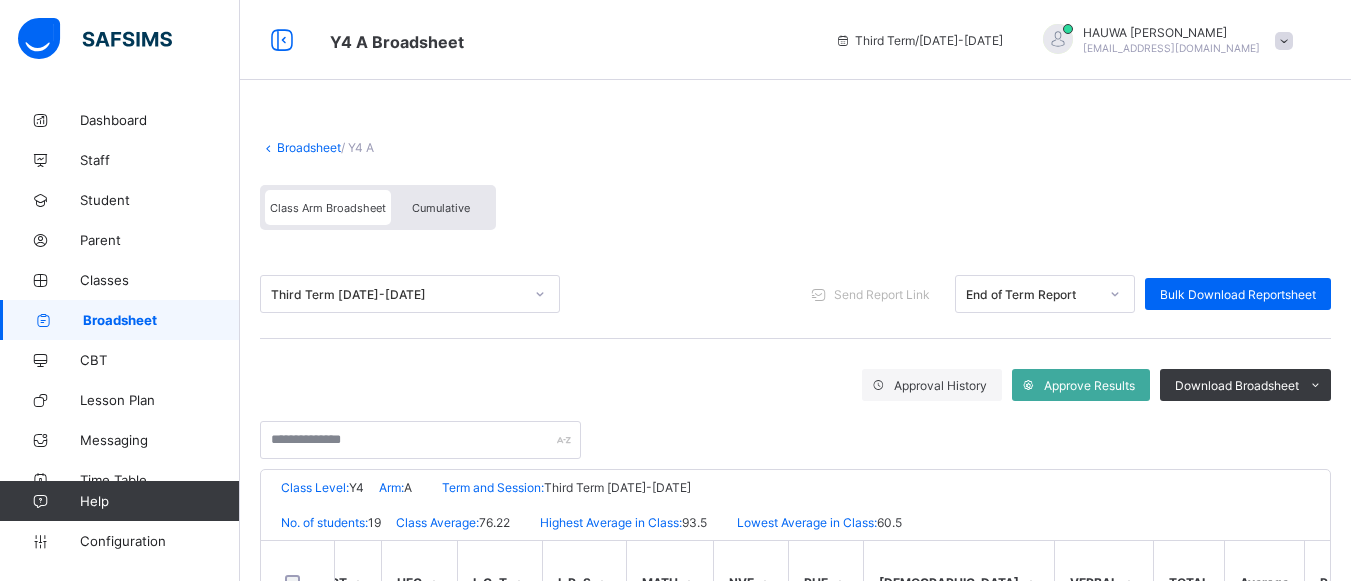 click on "Broadsheet" at bounding box center (309, 147) 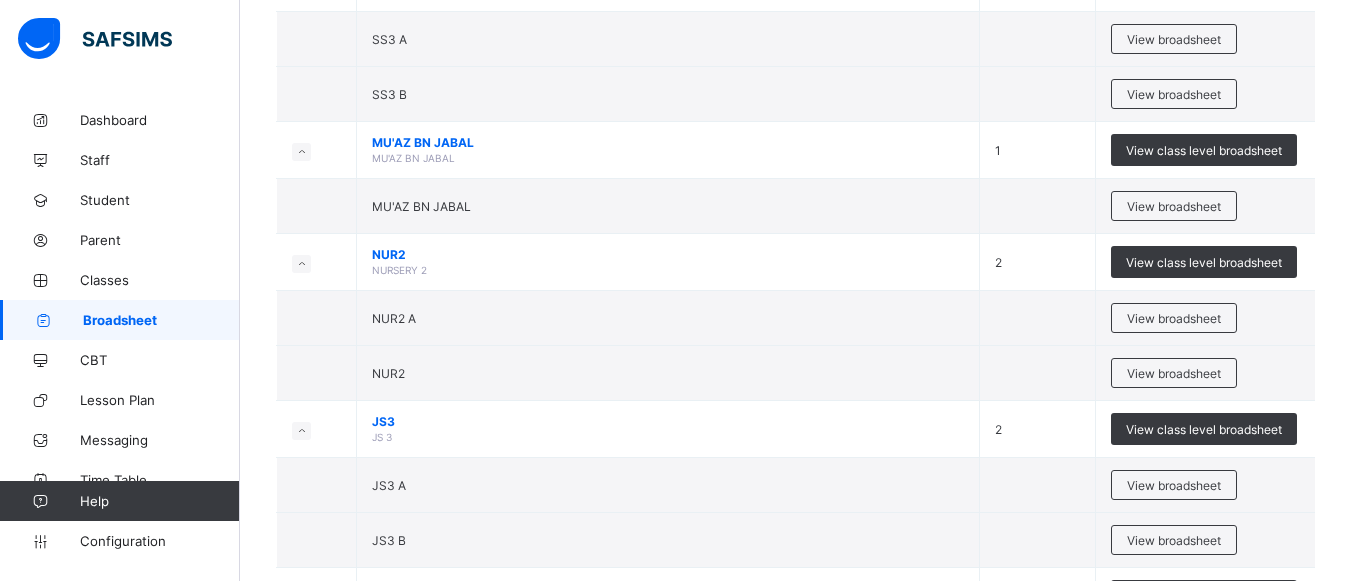 scroll, scrollTop: 1400, scrollLeft: 0, axis: vertical 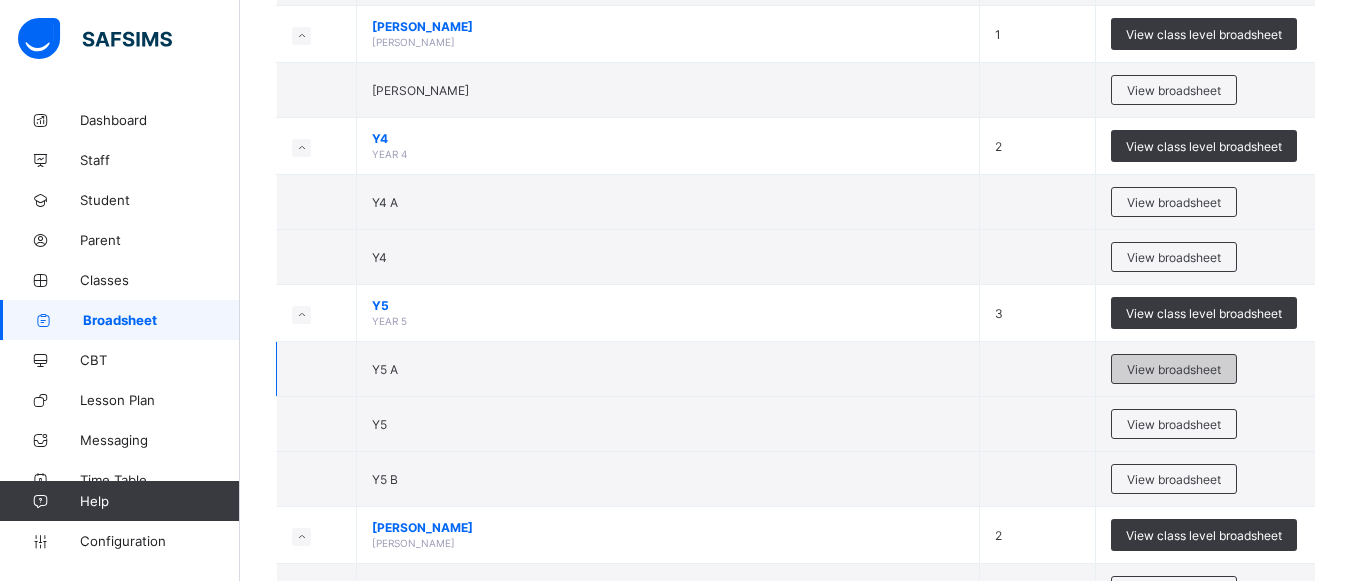 click on "View broadsheet" at bounding box center (1174, 369) 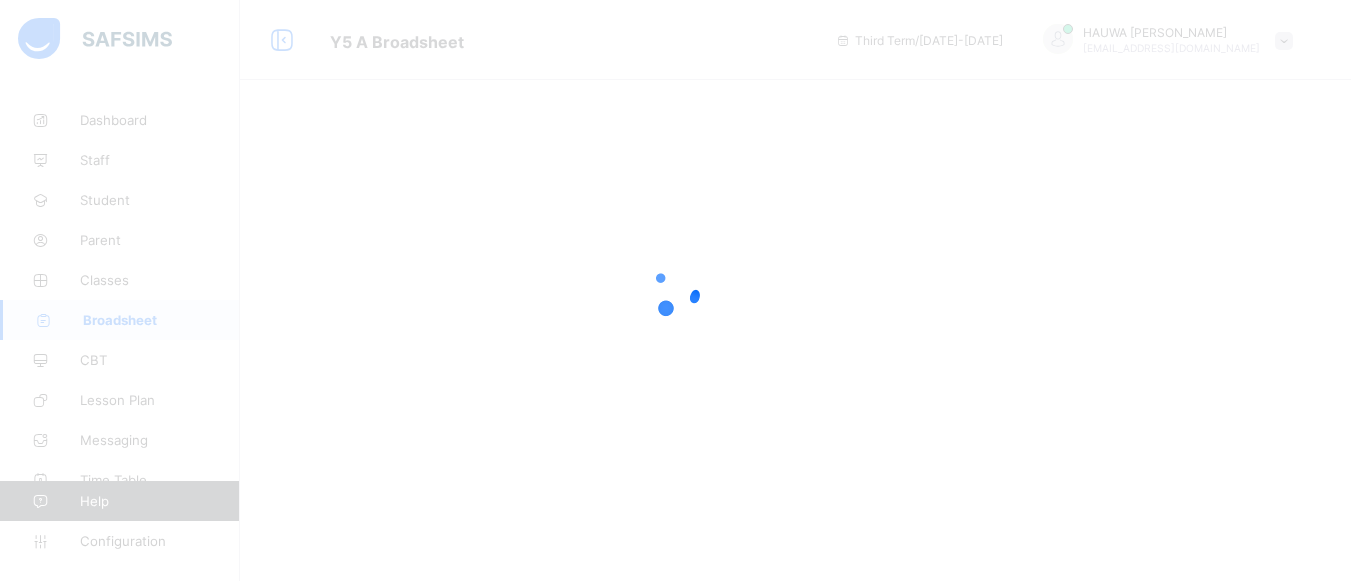 scroll, scrollTop: 0, scrollLeft: 0, axis: both 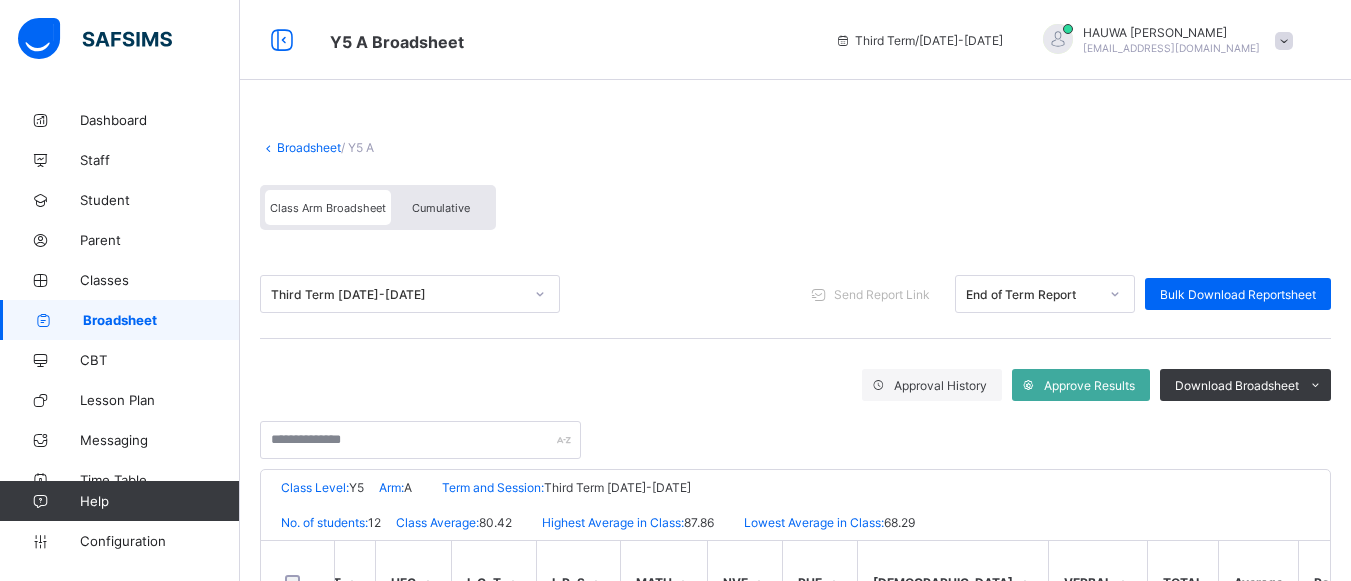 click on "Broadsheet" at bounding box center (309, 147) 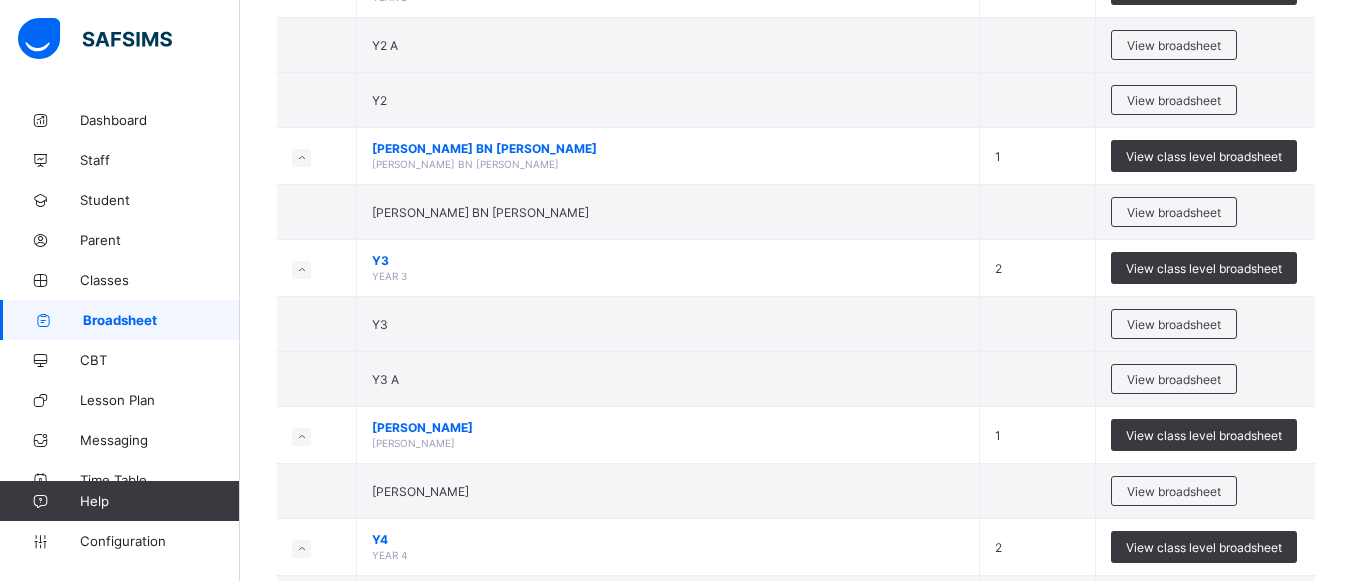 scroll, scrollTop: 2347, scrollLeft: 0, axis: vertical 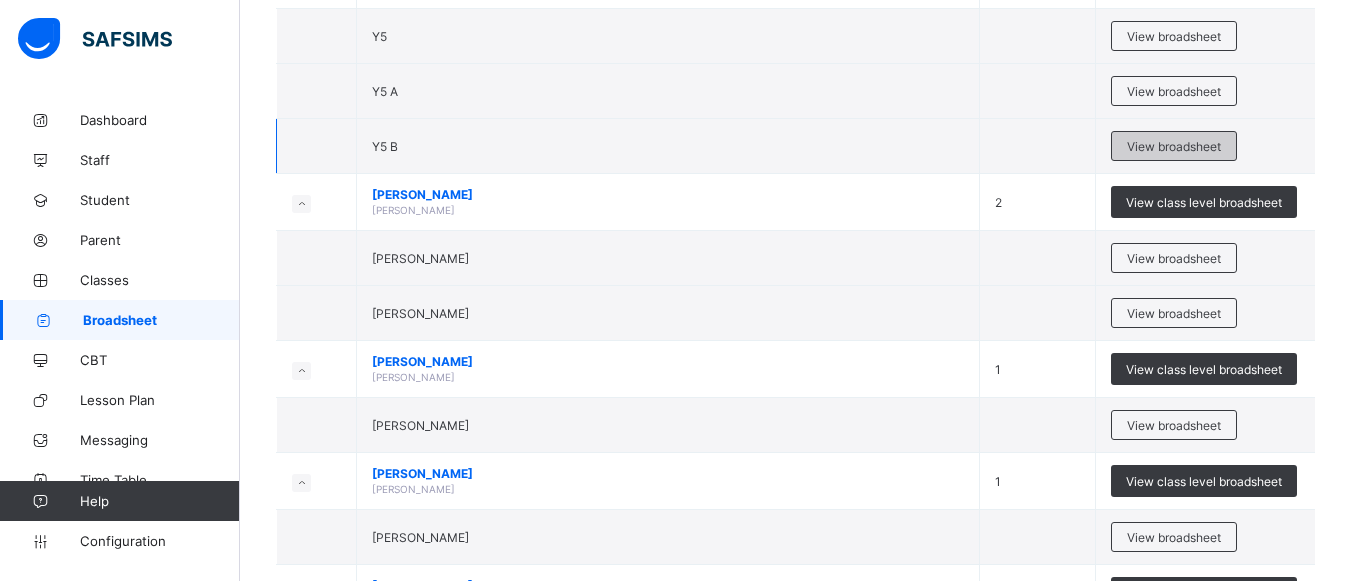 click on "View broadsheet" at bounding box center (1174, 146) 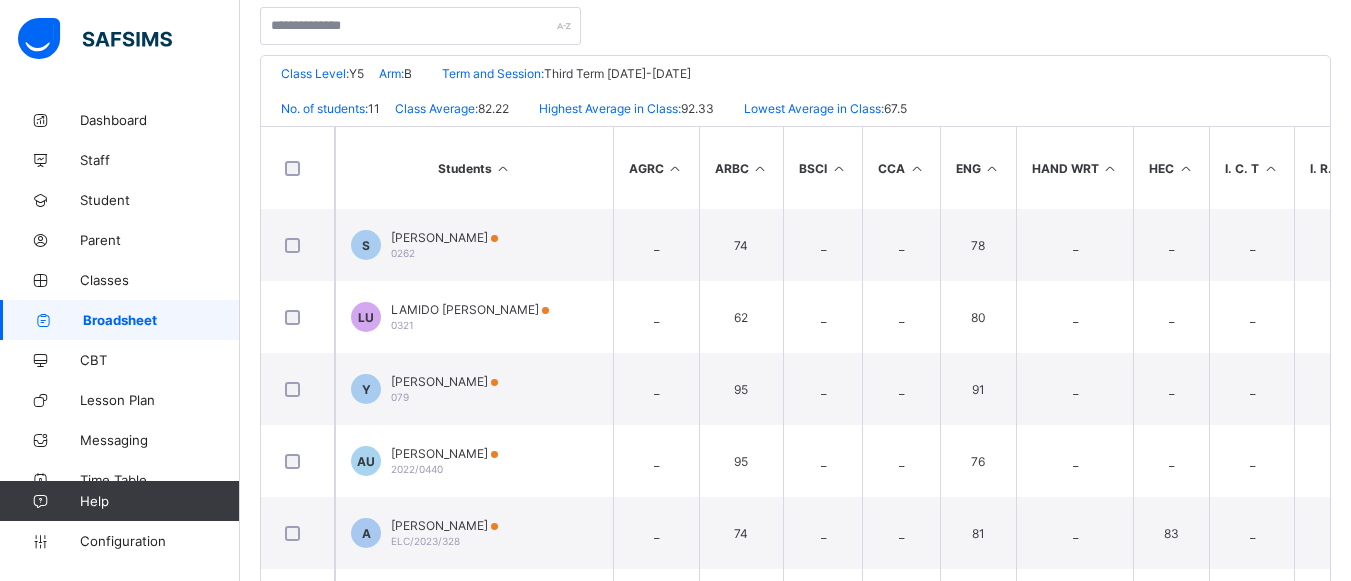 scroll, scrollTop: 500, scrollLeft: 0, axis: vertical 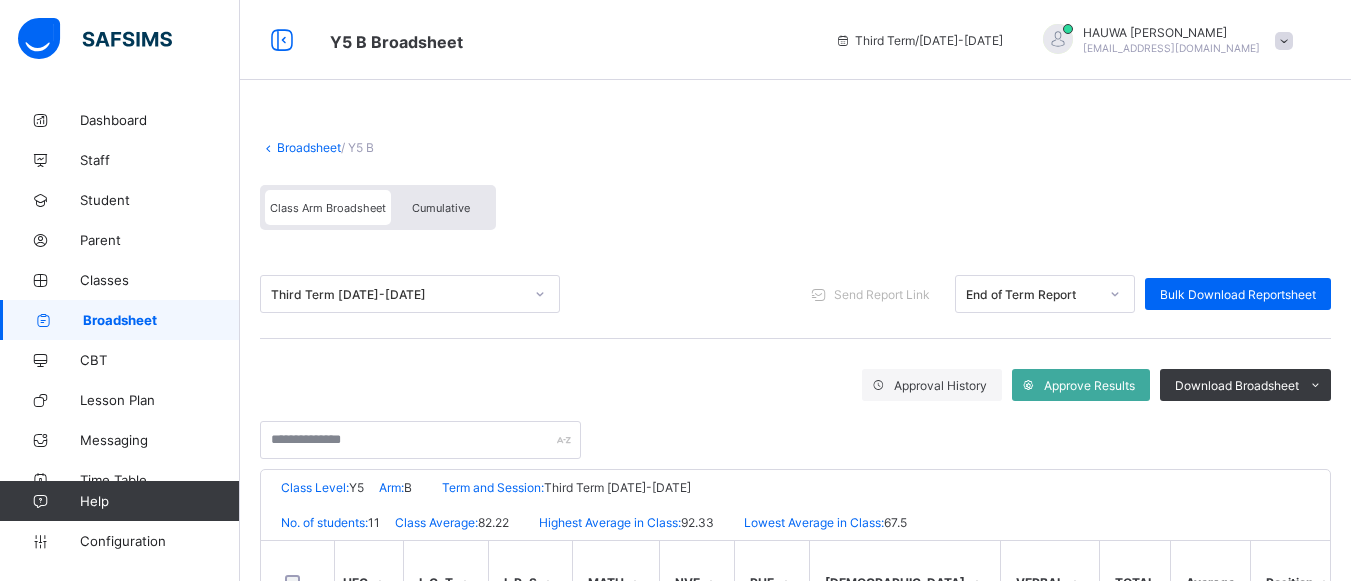 click on "Broadsheet" at bounding box center [309, 147] 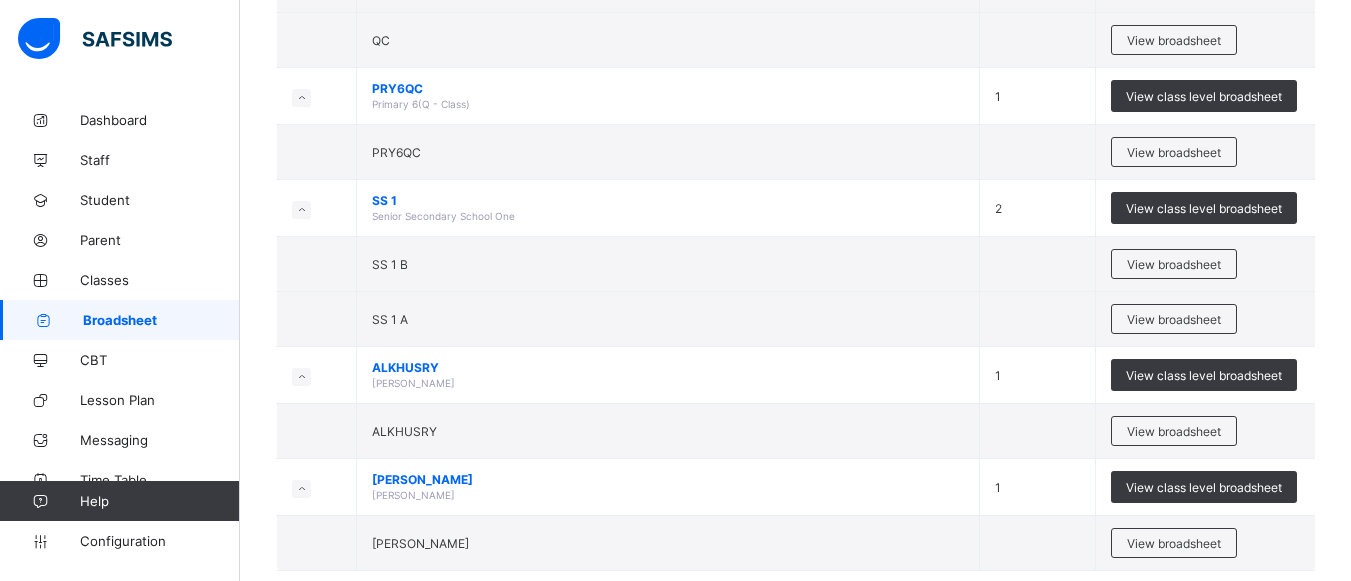 scroll, scrollTop: 4614, scrollLeft: 0, axis: vertical 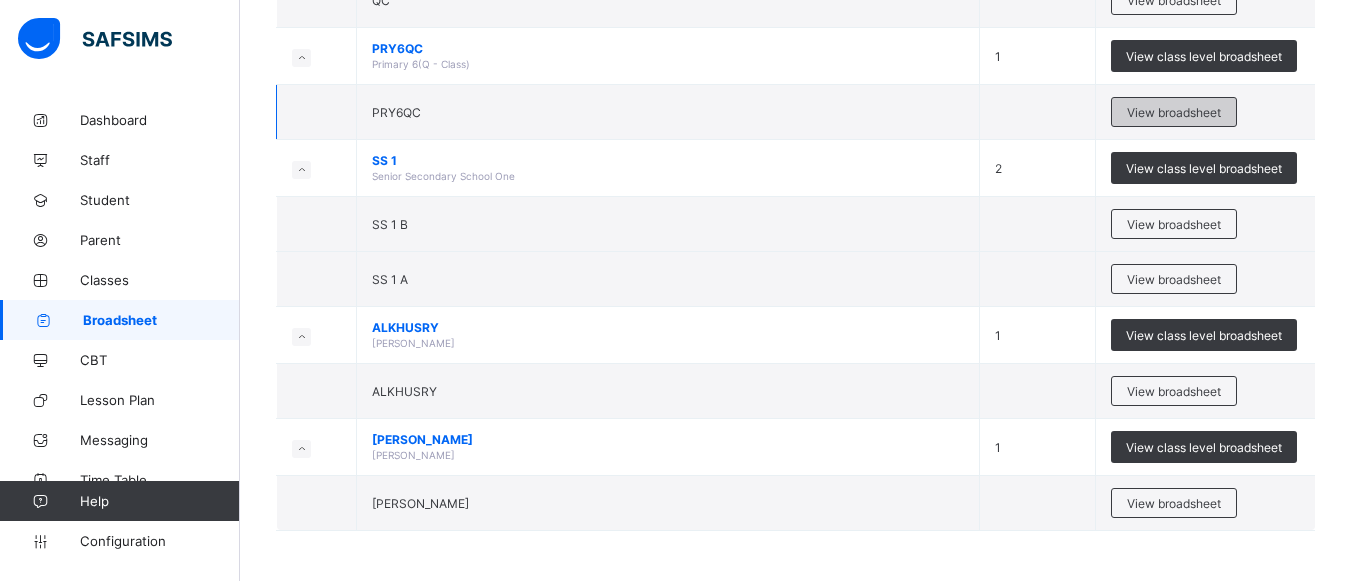click on "View broadsheet" at bounding box center (1174, 112) 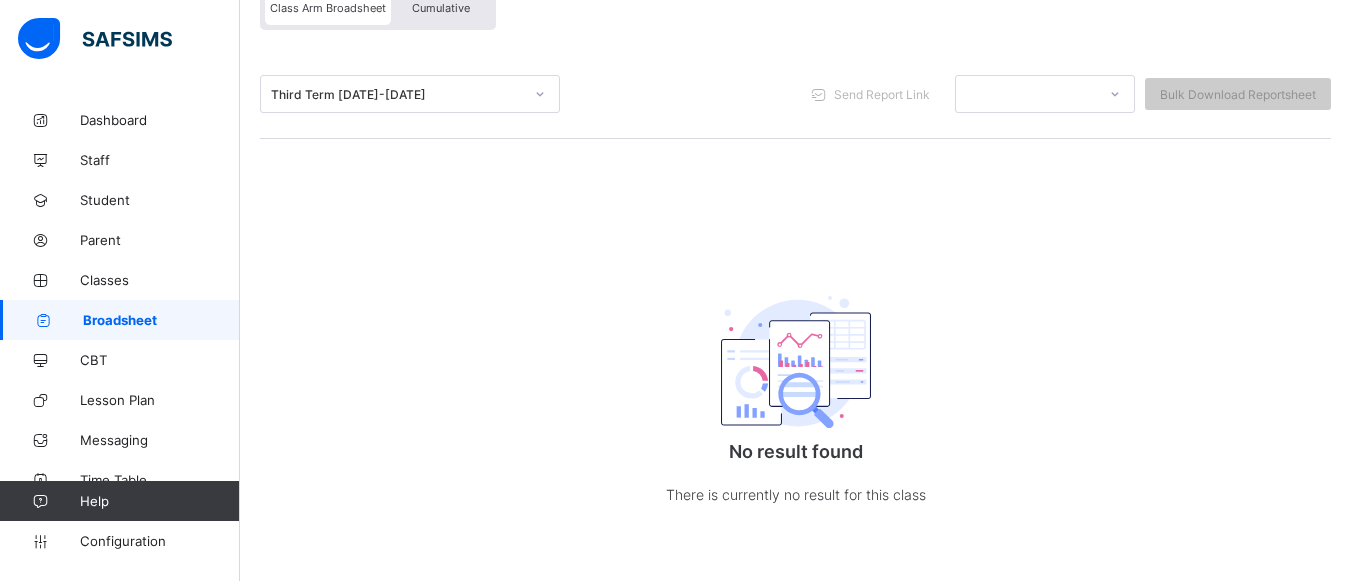 scroll, scrollTop: 207, scrollLeft: 0, axis: vertical 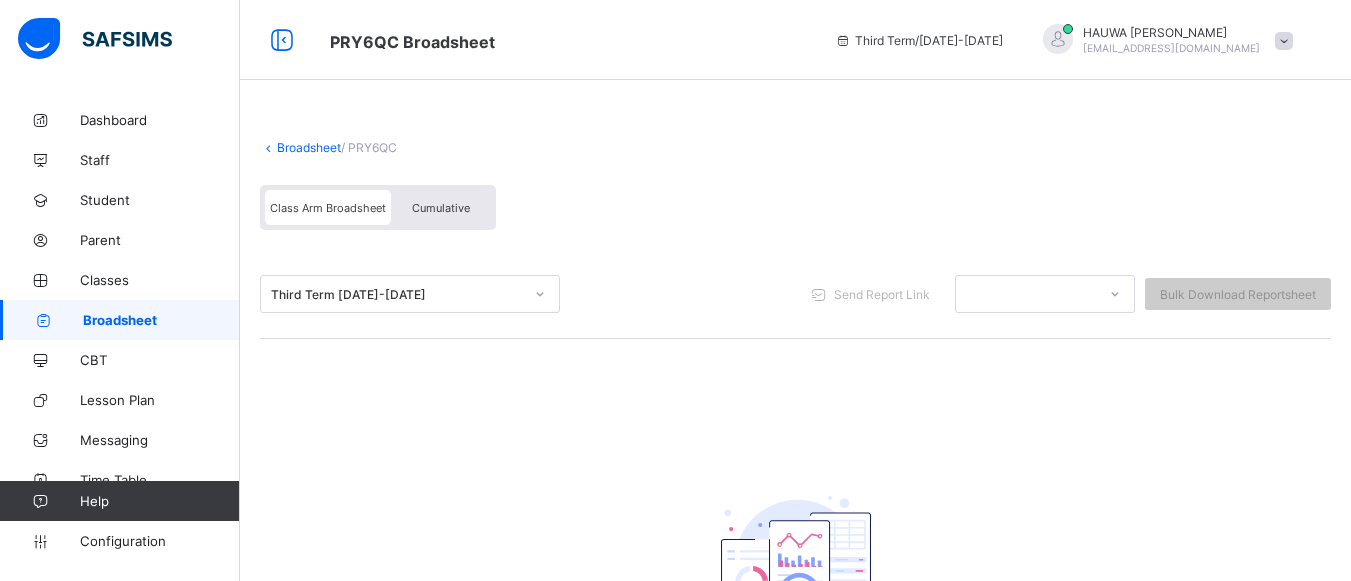 click on "Broadsheet" at bounding box center (309, 147) 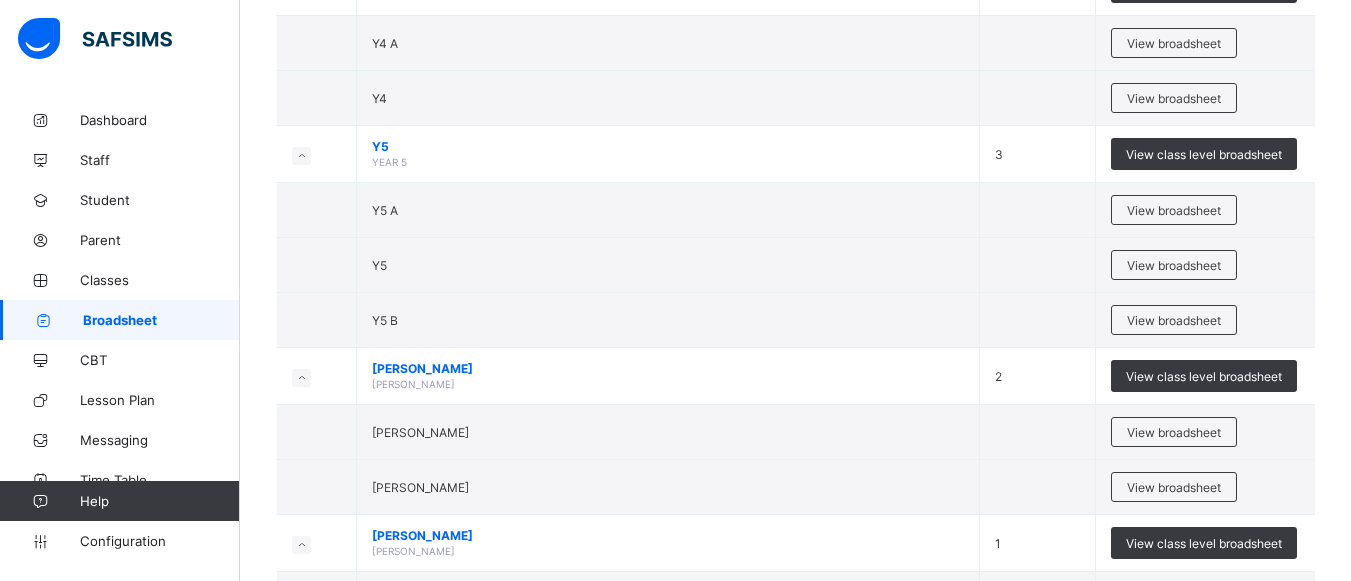 scroll, scrollTop: 2961, scrollLeft: 0, axis: vertical 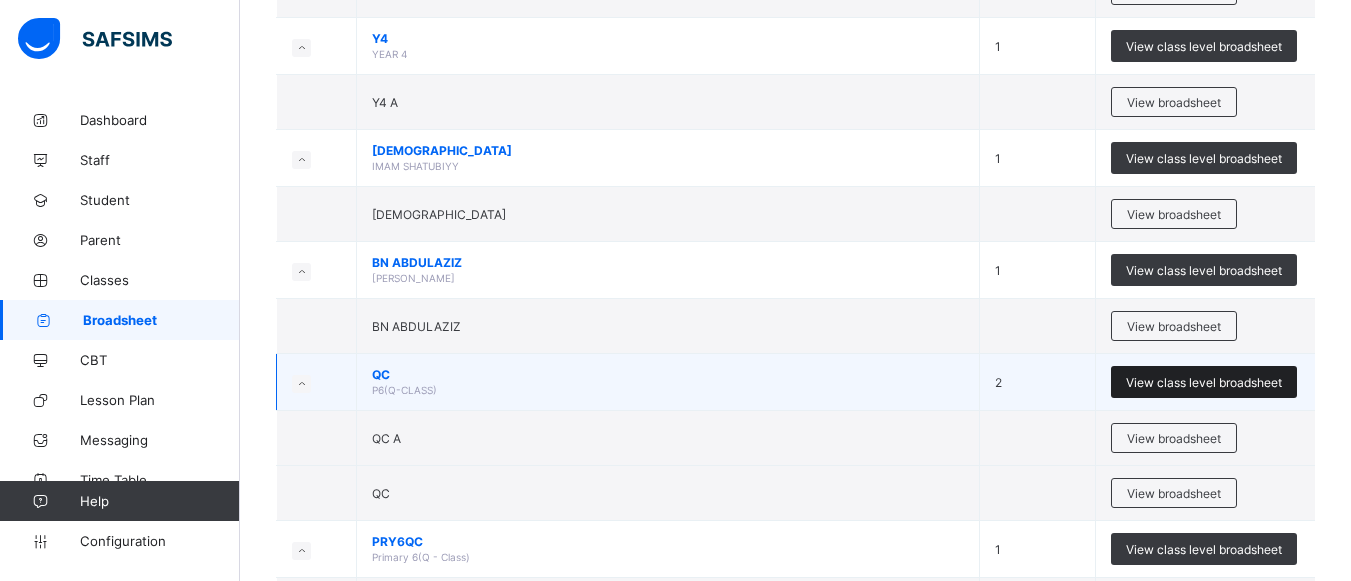 click on "View class level broadsheet" at bounding box center (1204, 382) 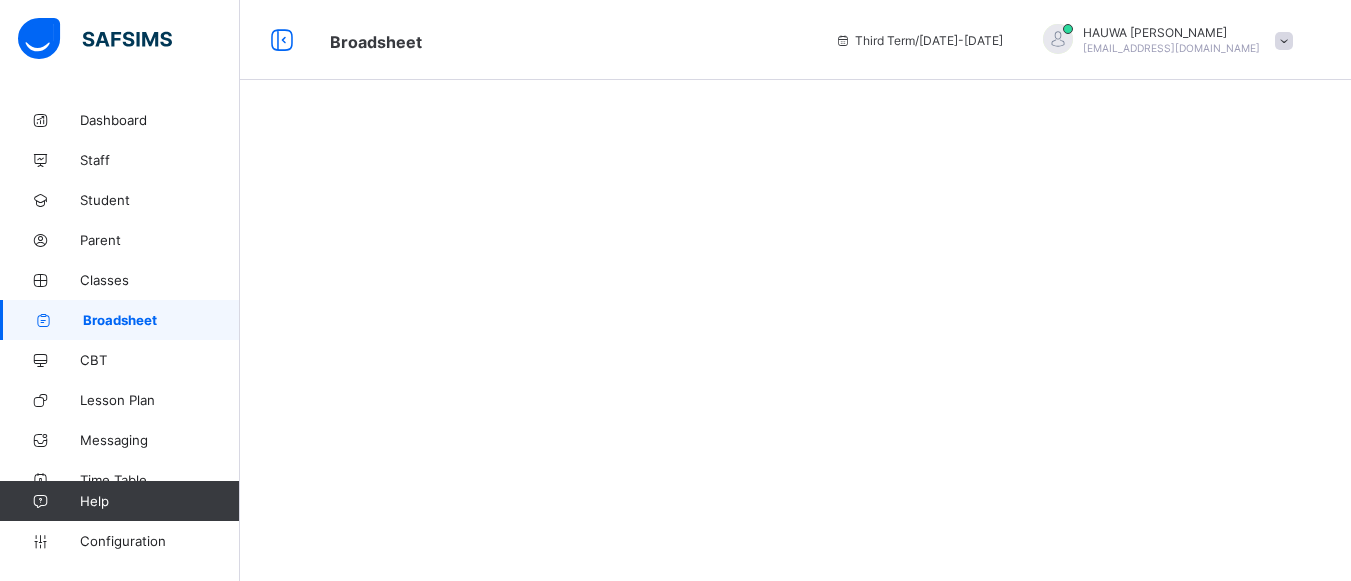 scroll, scrollTop: 0, scrollLeft: 0, axis: both 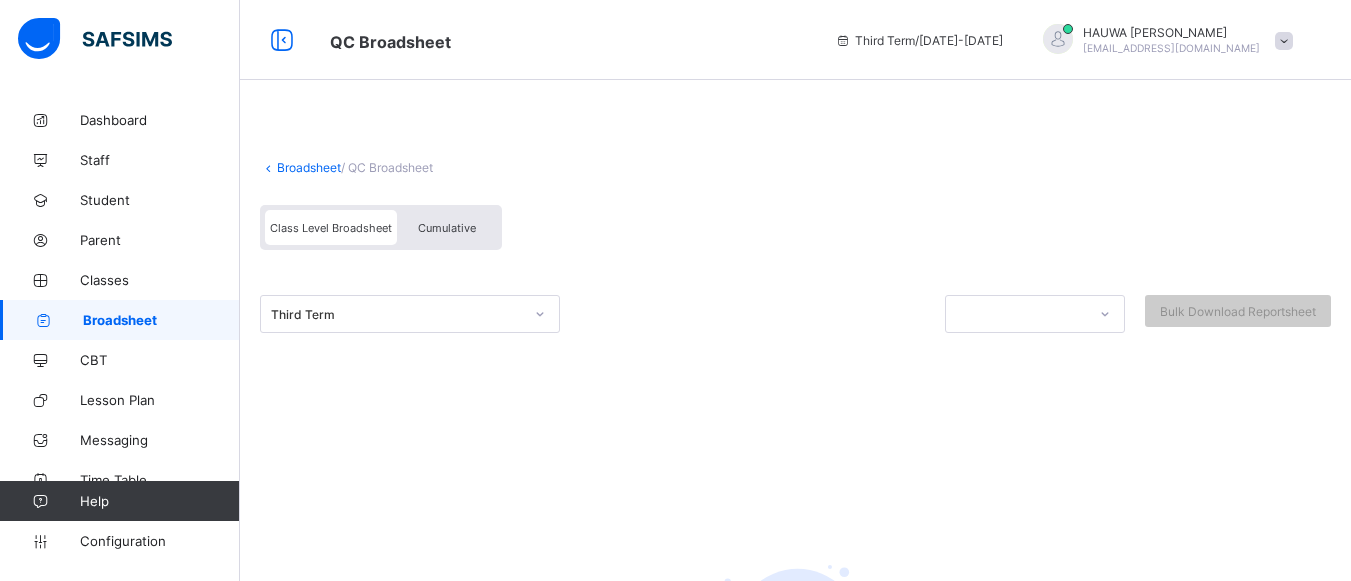 click on "Broadsheet" at bounding box center [309, 167] 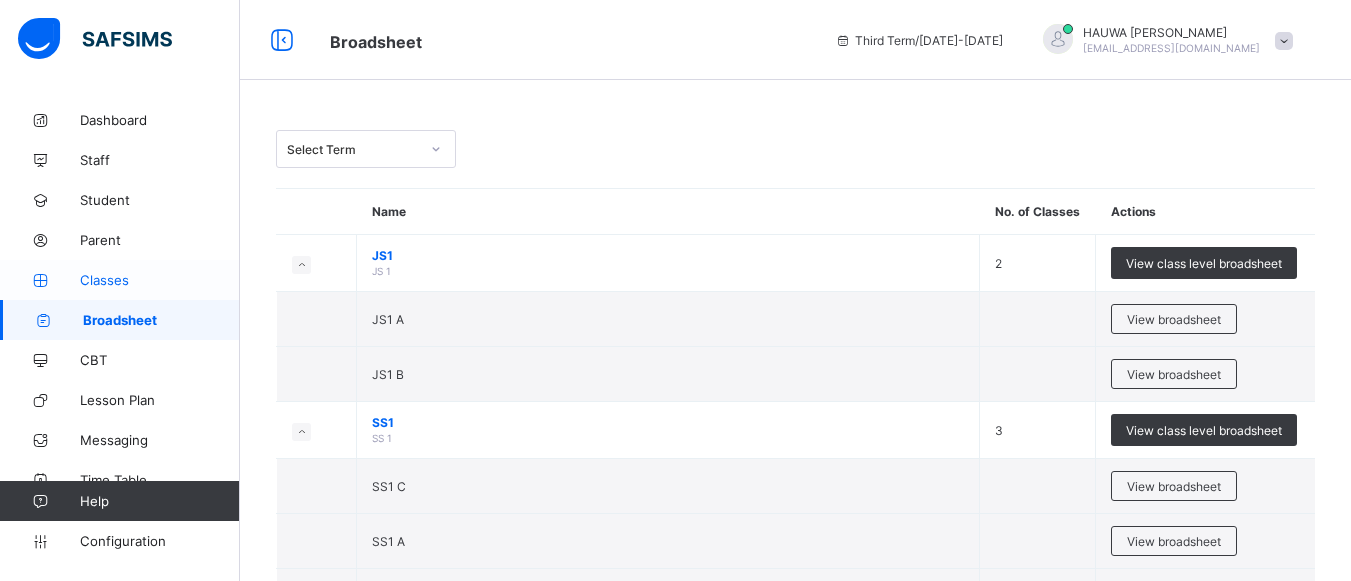 click on "Classes" at bounding box center (160, 280) 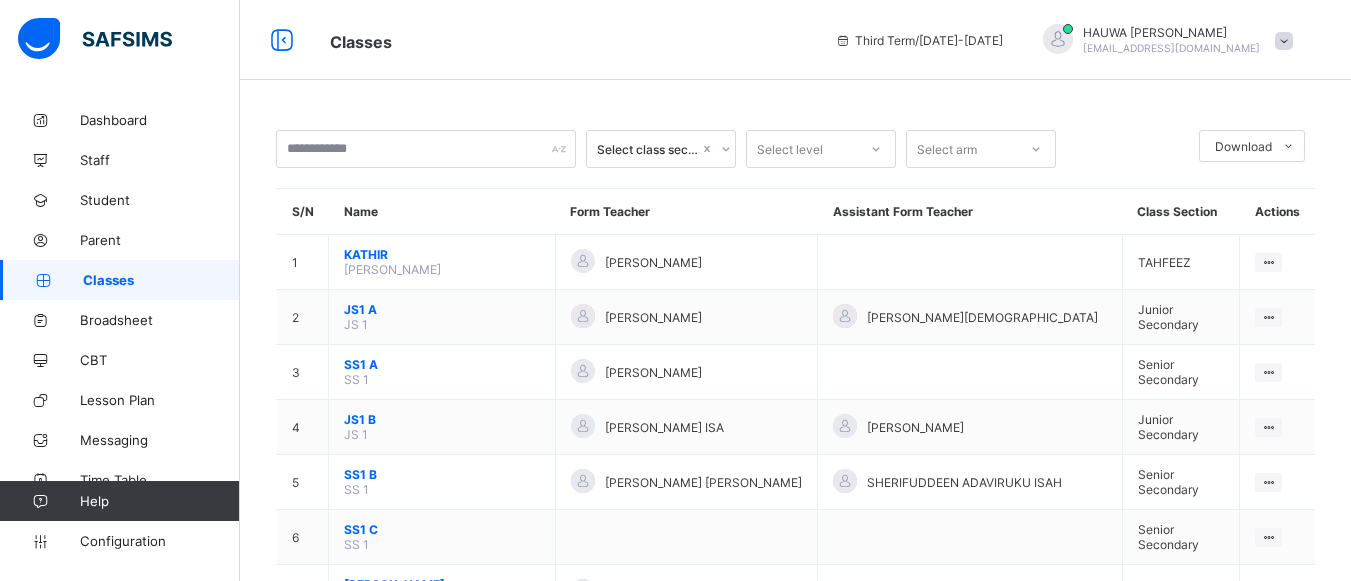 drag, startPoint x: 1328, startPoint y: 107, endPoint x: 1365, endPoint y: 352, distance: 247.77812 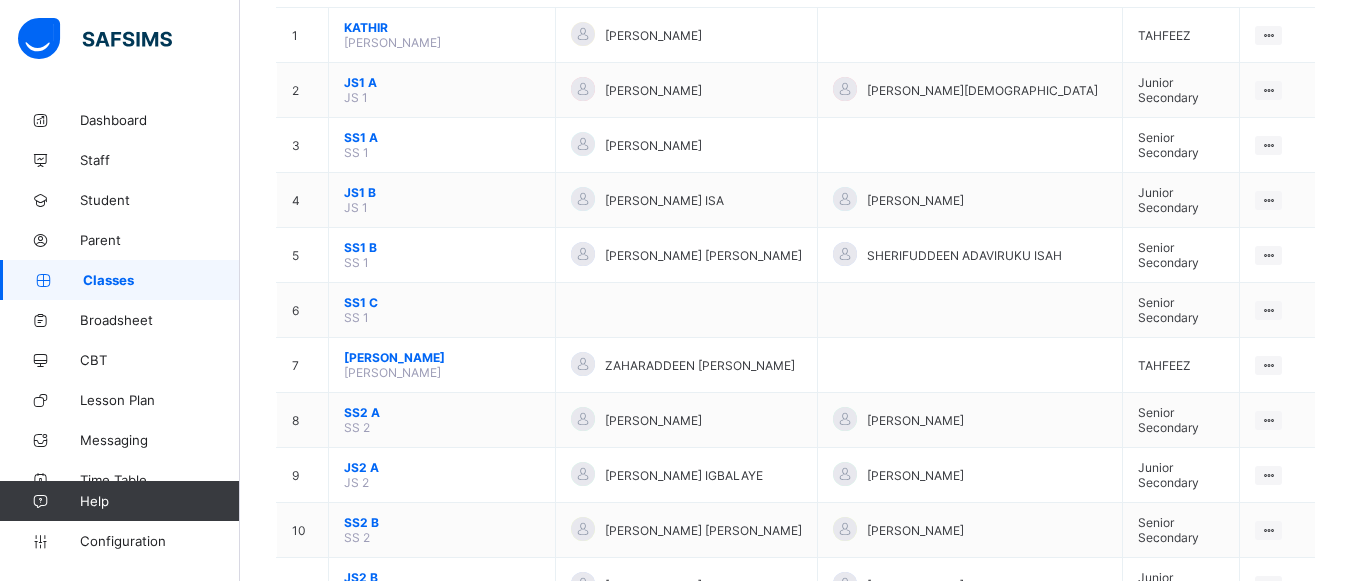 scroll, scrollTop: 374, scrollLeft: 0, axis: vertical 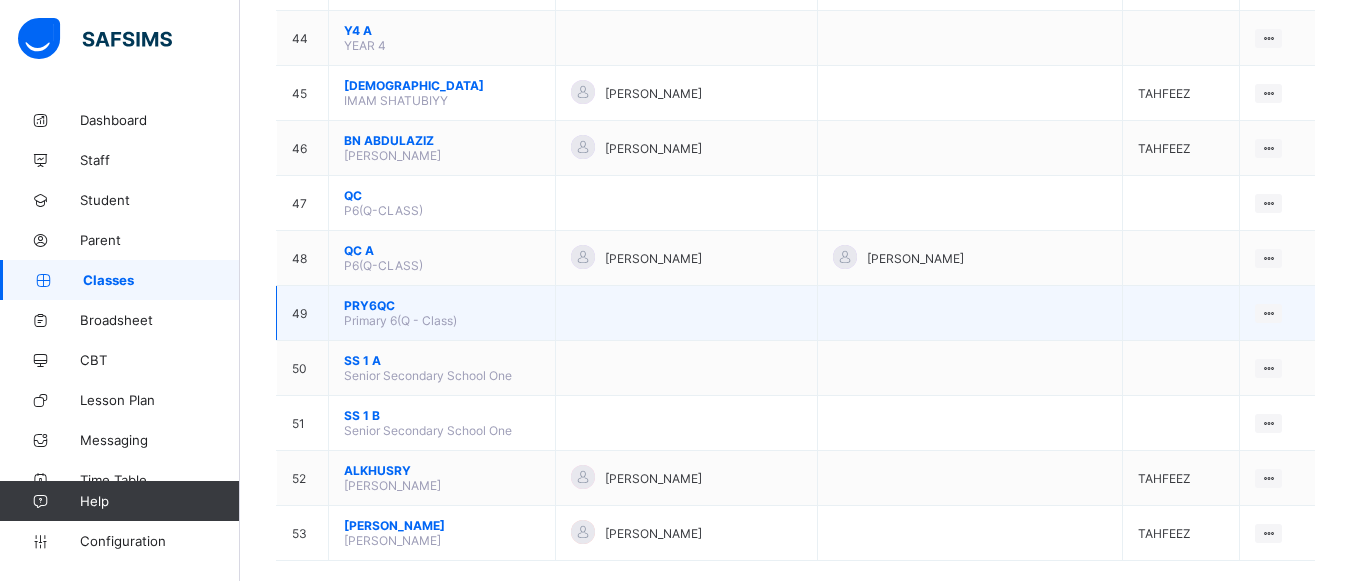 click on "PRY6QC" at bounding box center [442, 305] 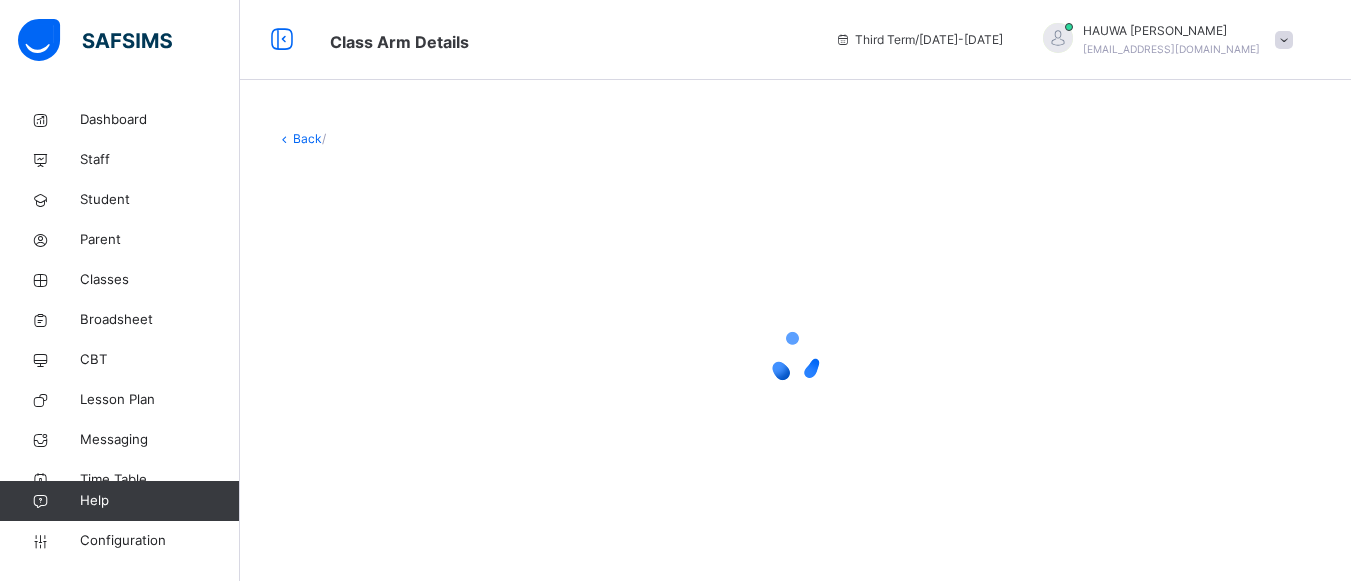 scroll, scrollTop: 0, scrollLeft: 0, axis: both 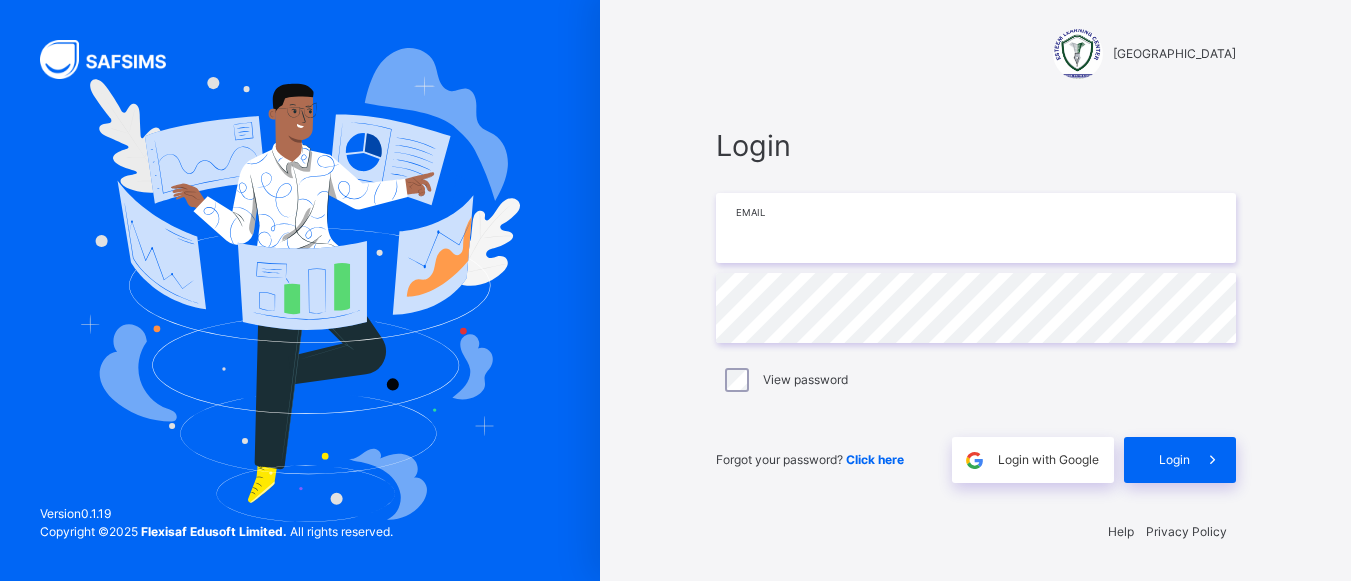 type on "**********" 